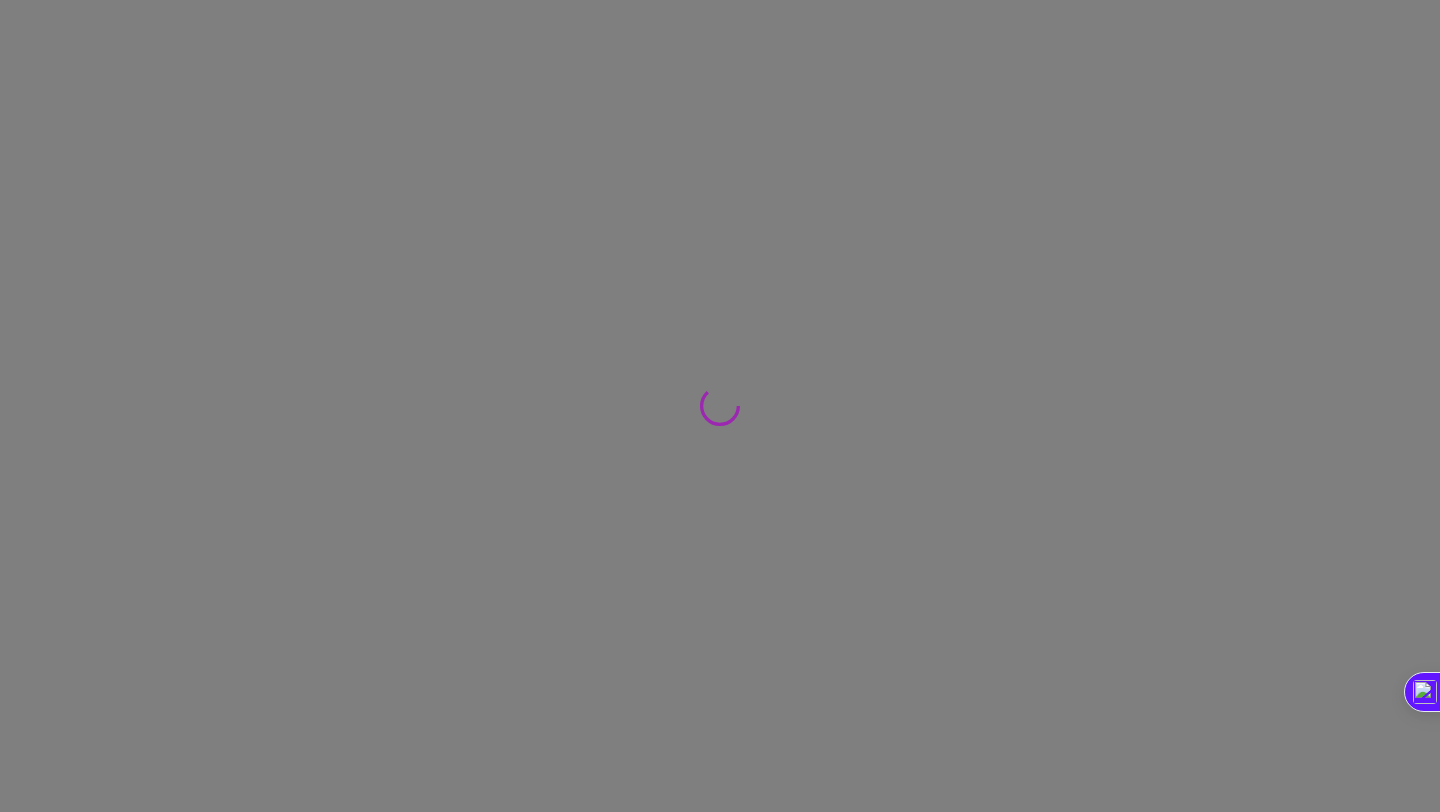 scroll, scrollTop: 0, scrollLeft: 0, axis: both 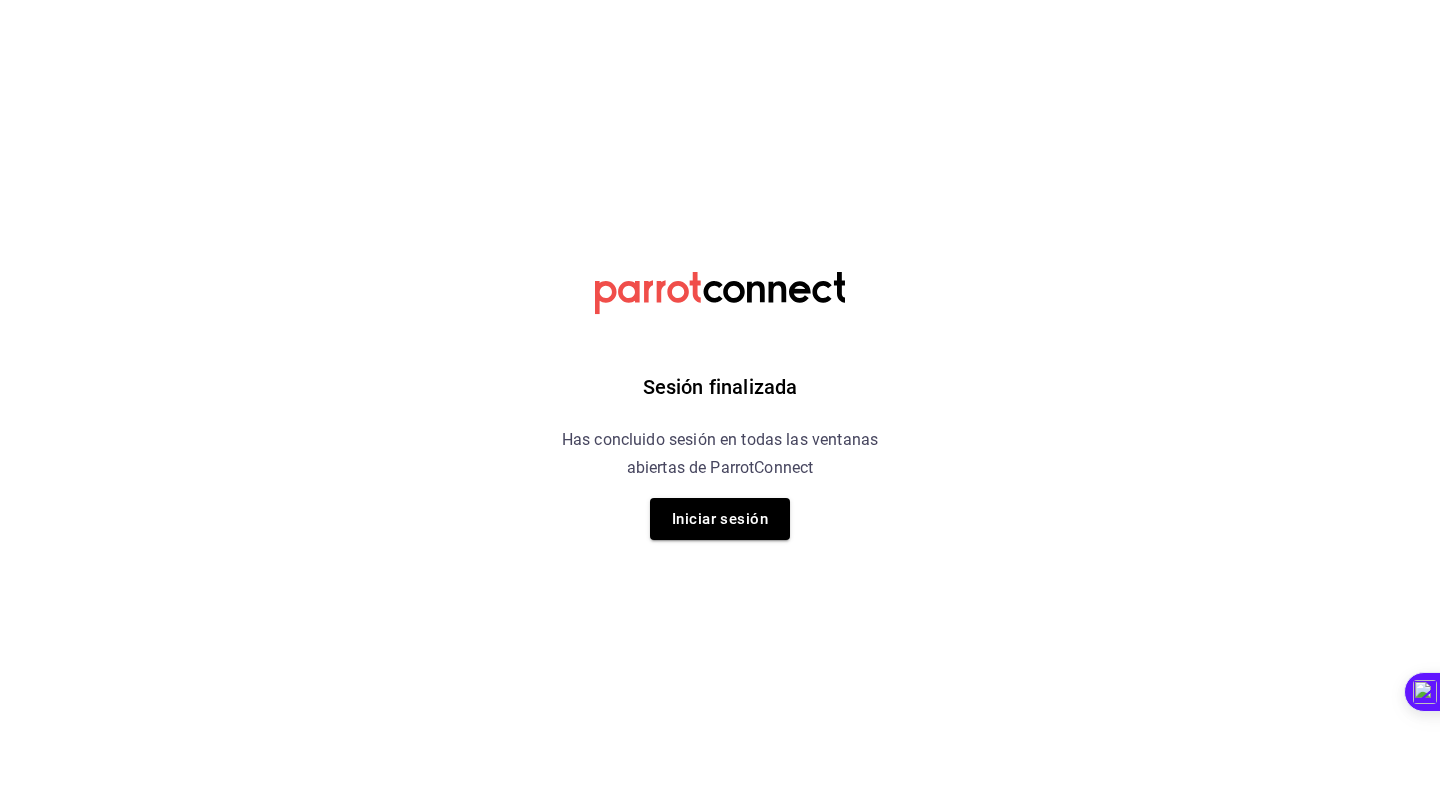 click on "Iniciar sesión" at bounding box center [720, 519] 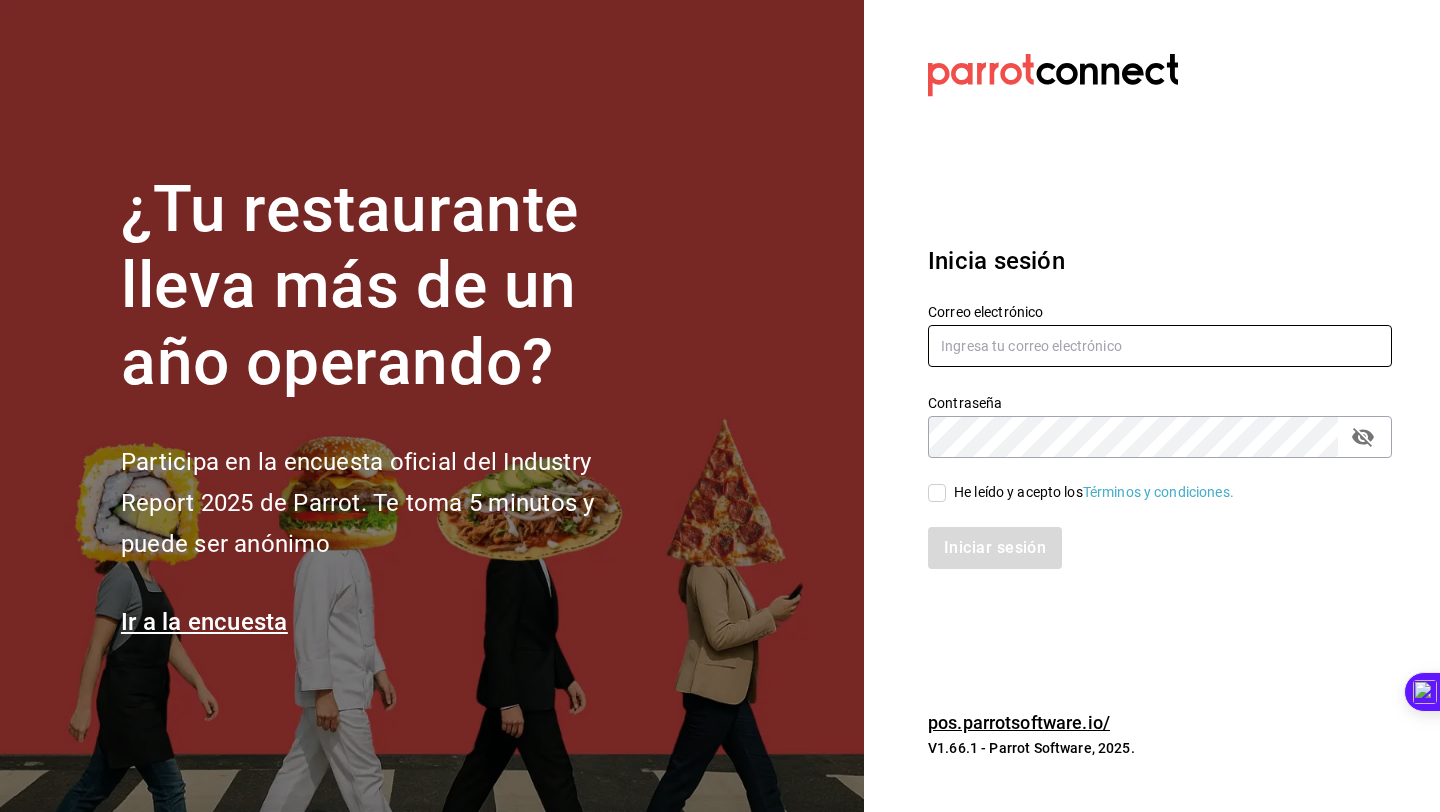 type on "[USERNAME]@example.com" 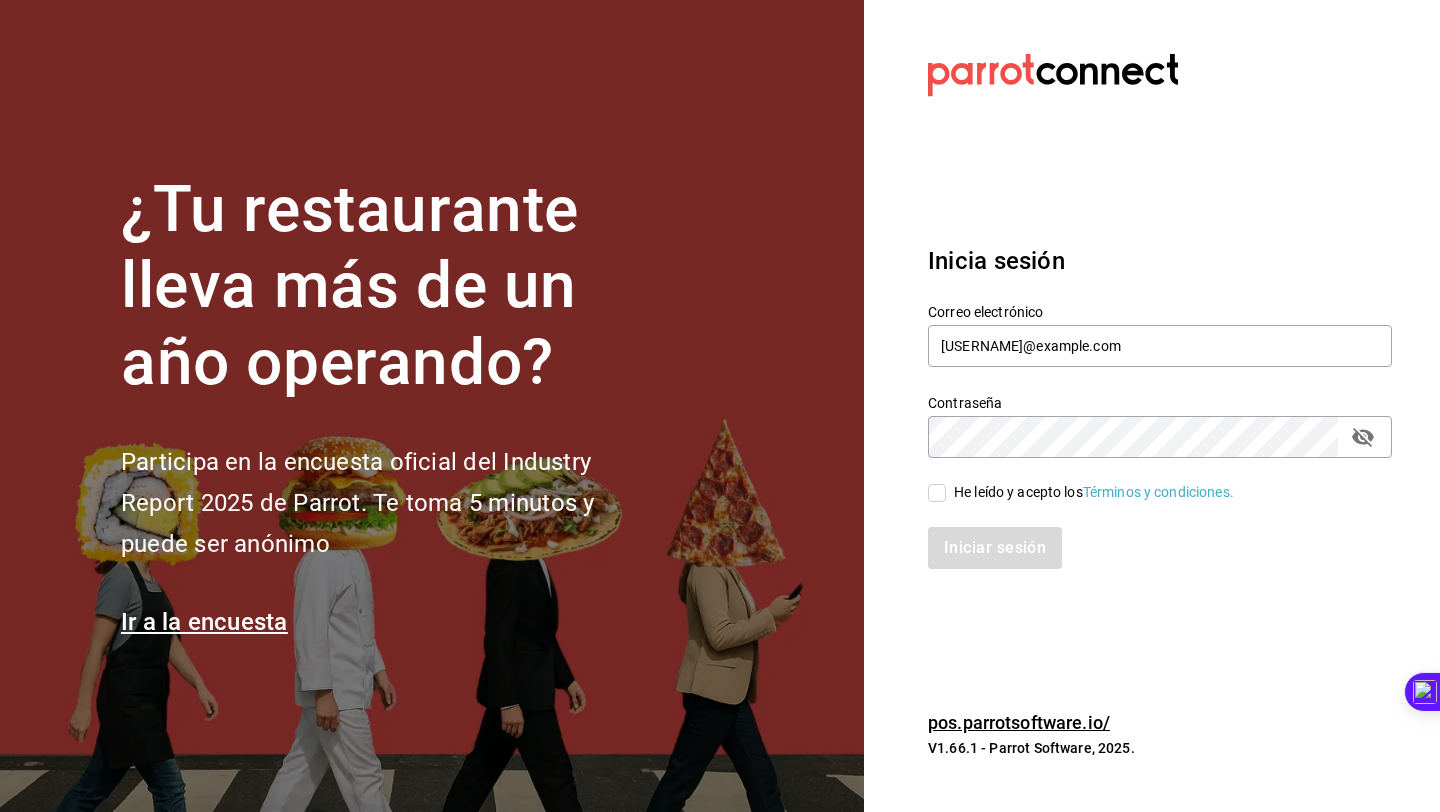 click on "Iniciar sesión" at bounding box center [1148, 536] 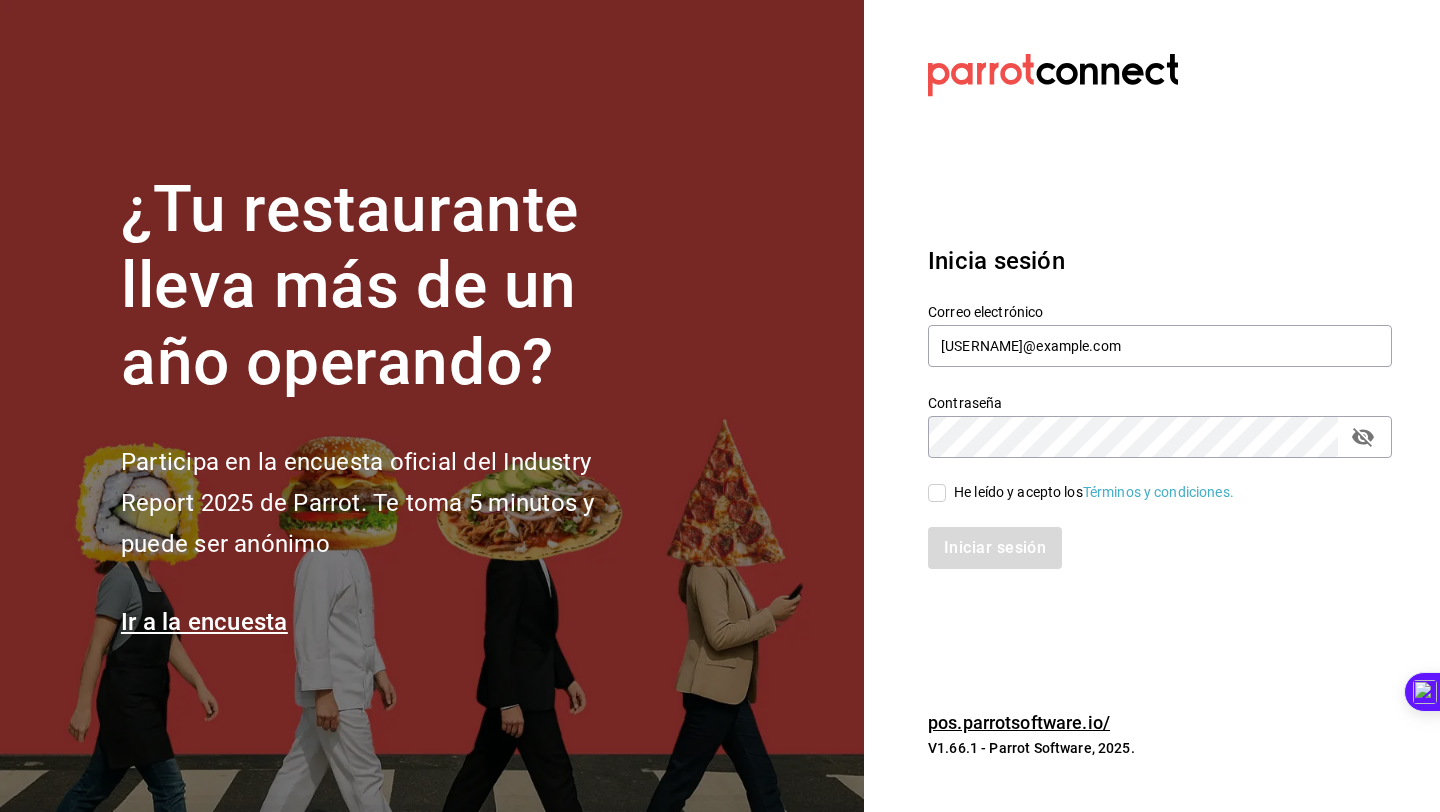 checkbox on "true" 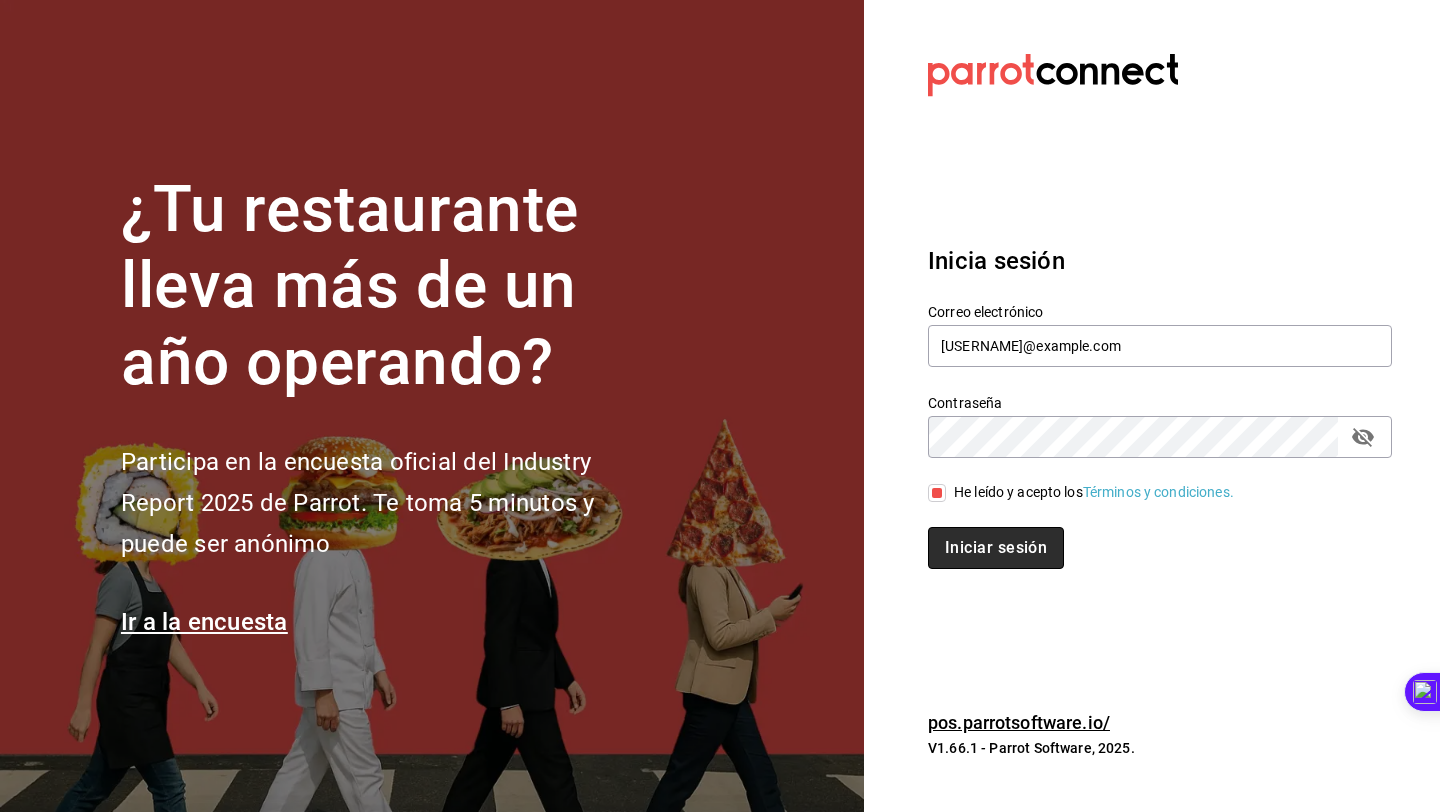 click on "Iniciar sesión" at bounding box center (996, 548) 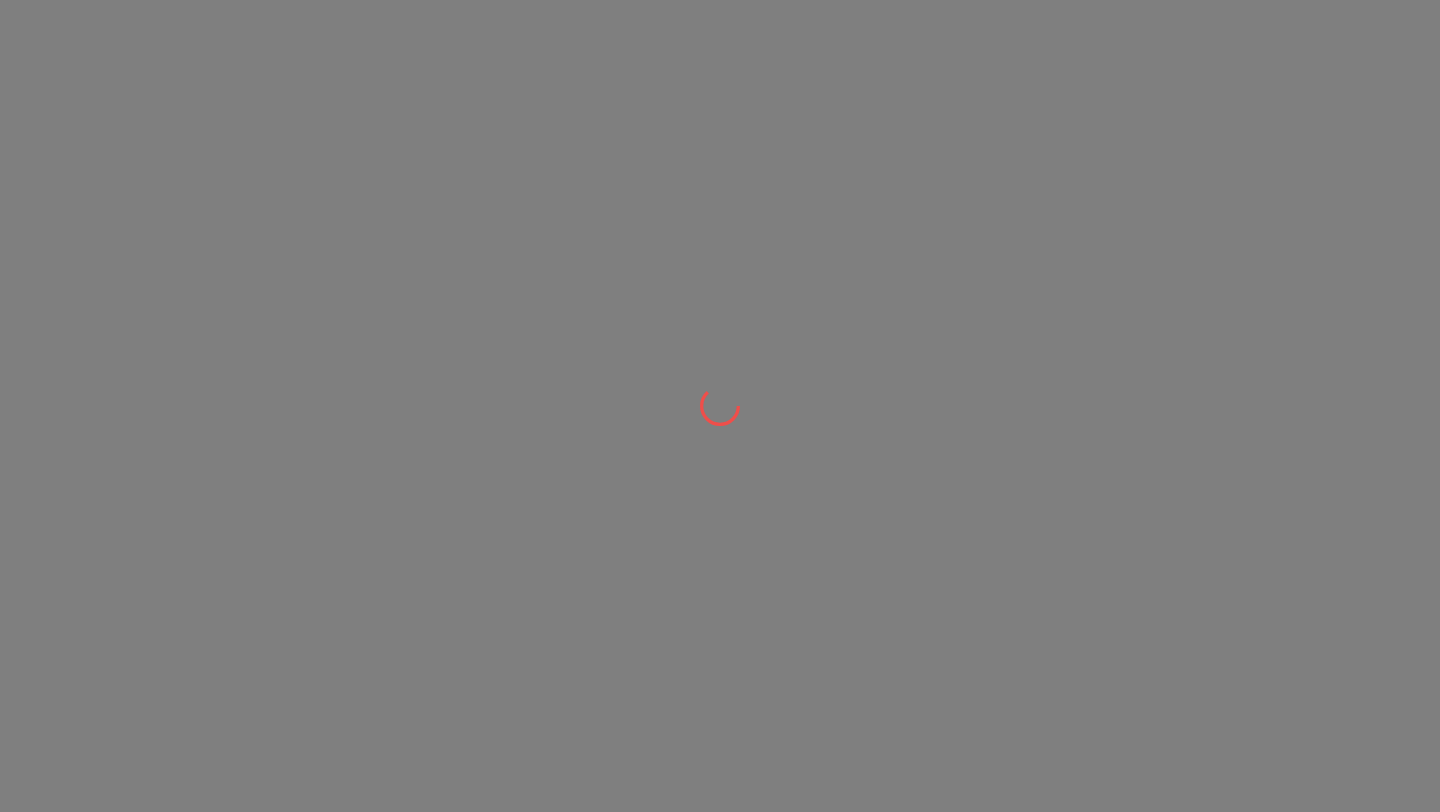 scroll, scrollTop: 0, scrollLeft: 0, axis: both 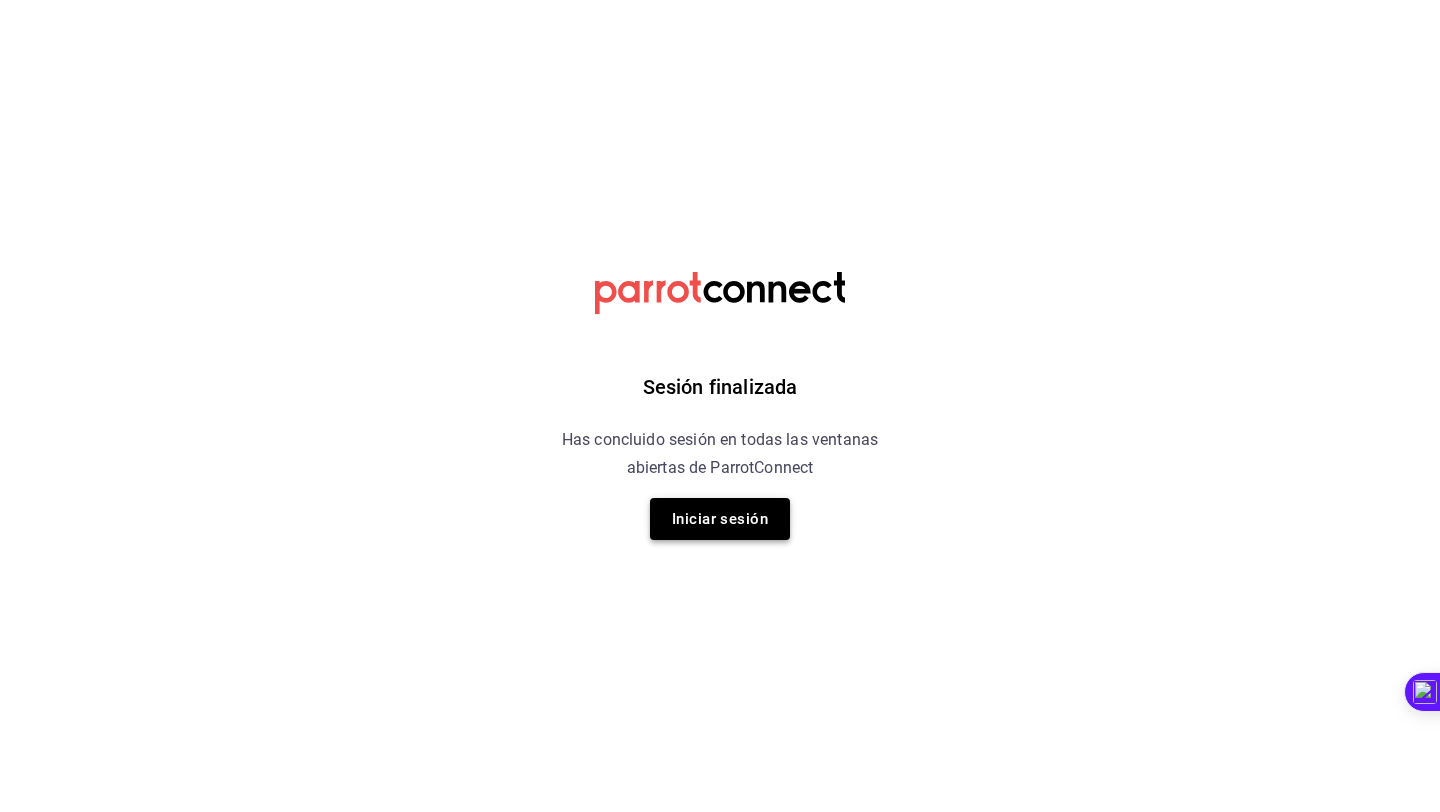 click on "Iniciar sesión" at bounding box center [720, 519] 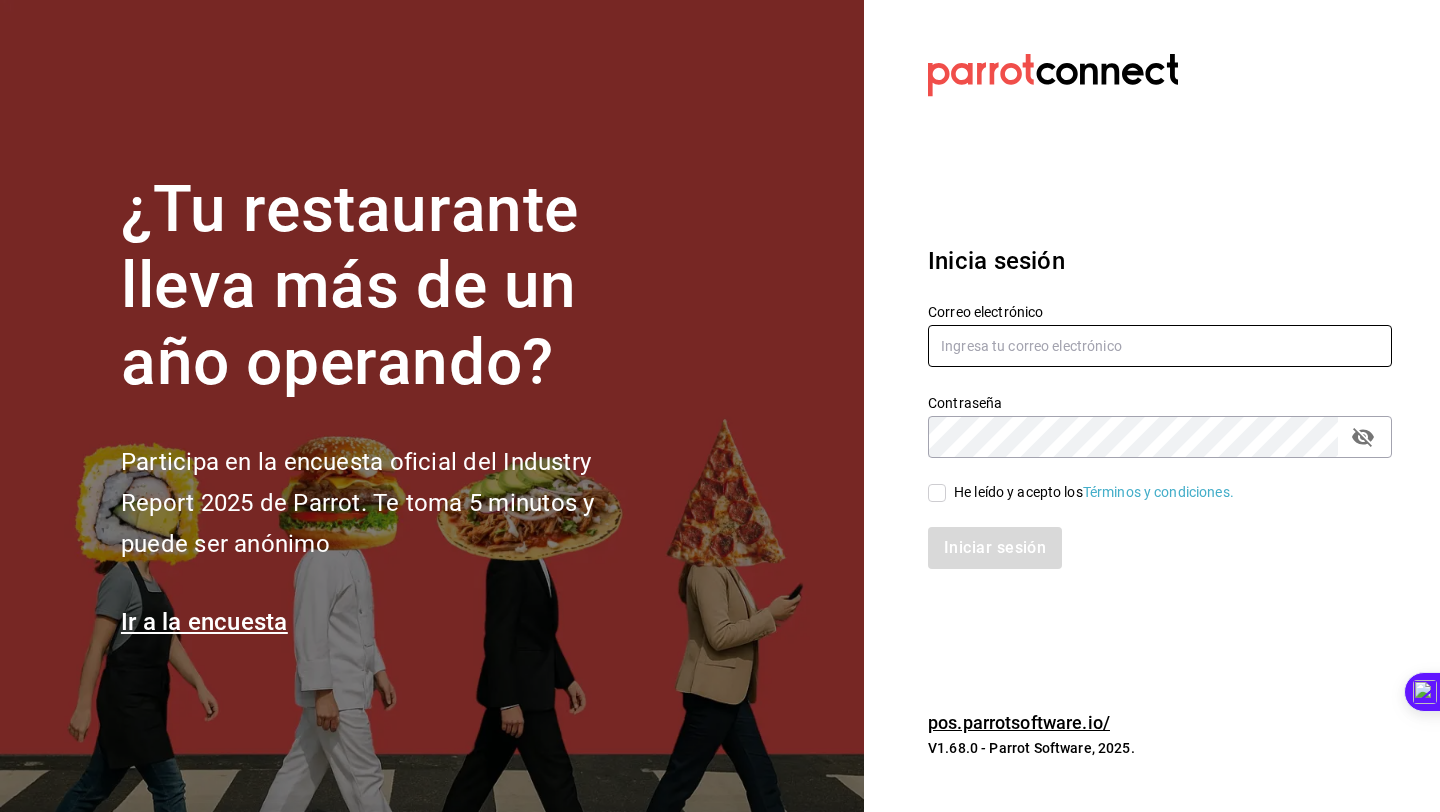 type on "[USERNAME]@example.com" 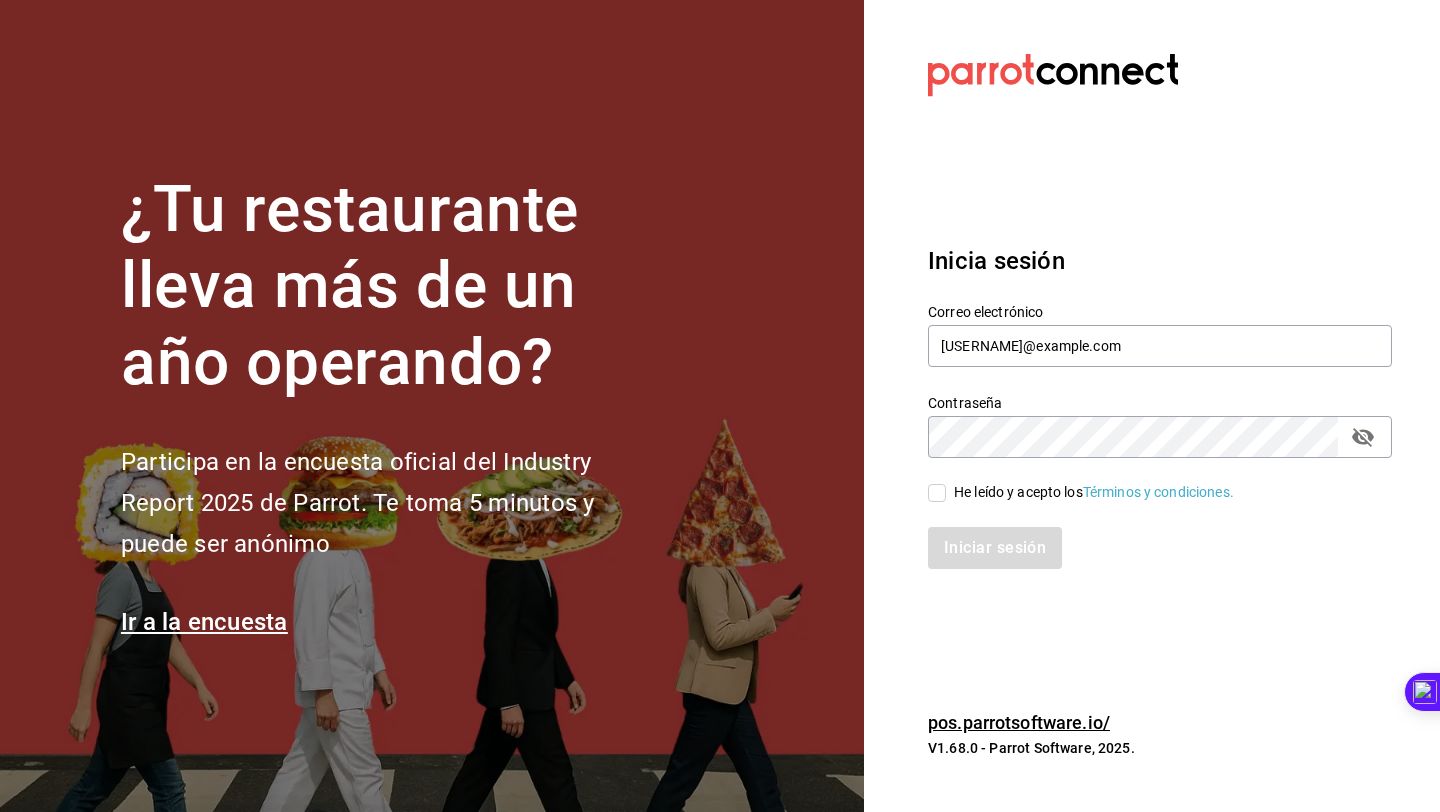 click on "He leído y acepto los  Términos y condiciones." at bounding box center (1094, 492) 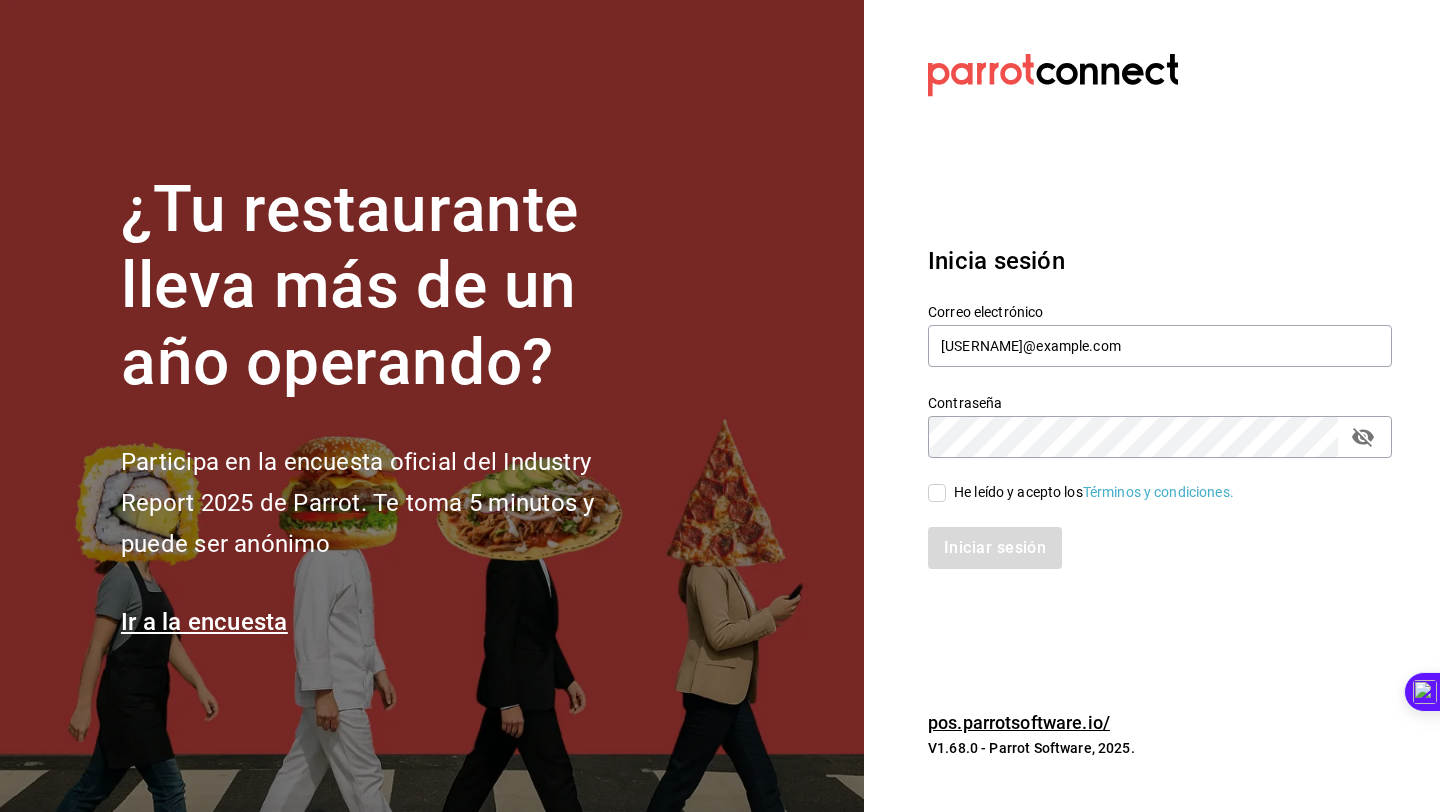 checkbox on "true" 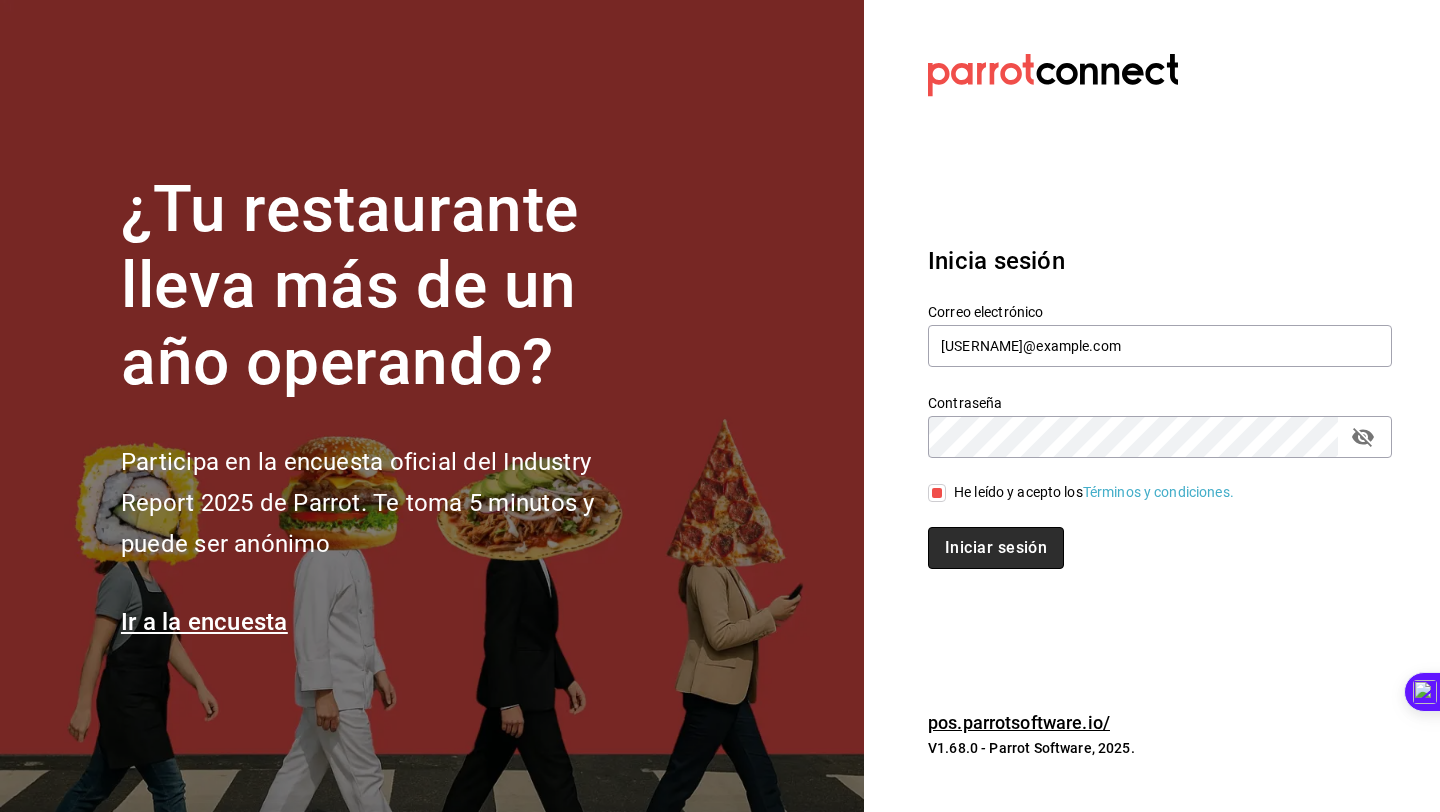 click on "Iniciar sesión" at bounding box center [996, 548] 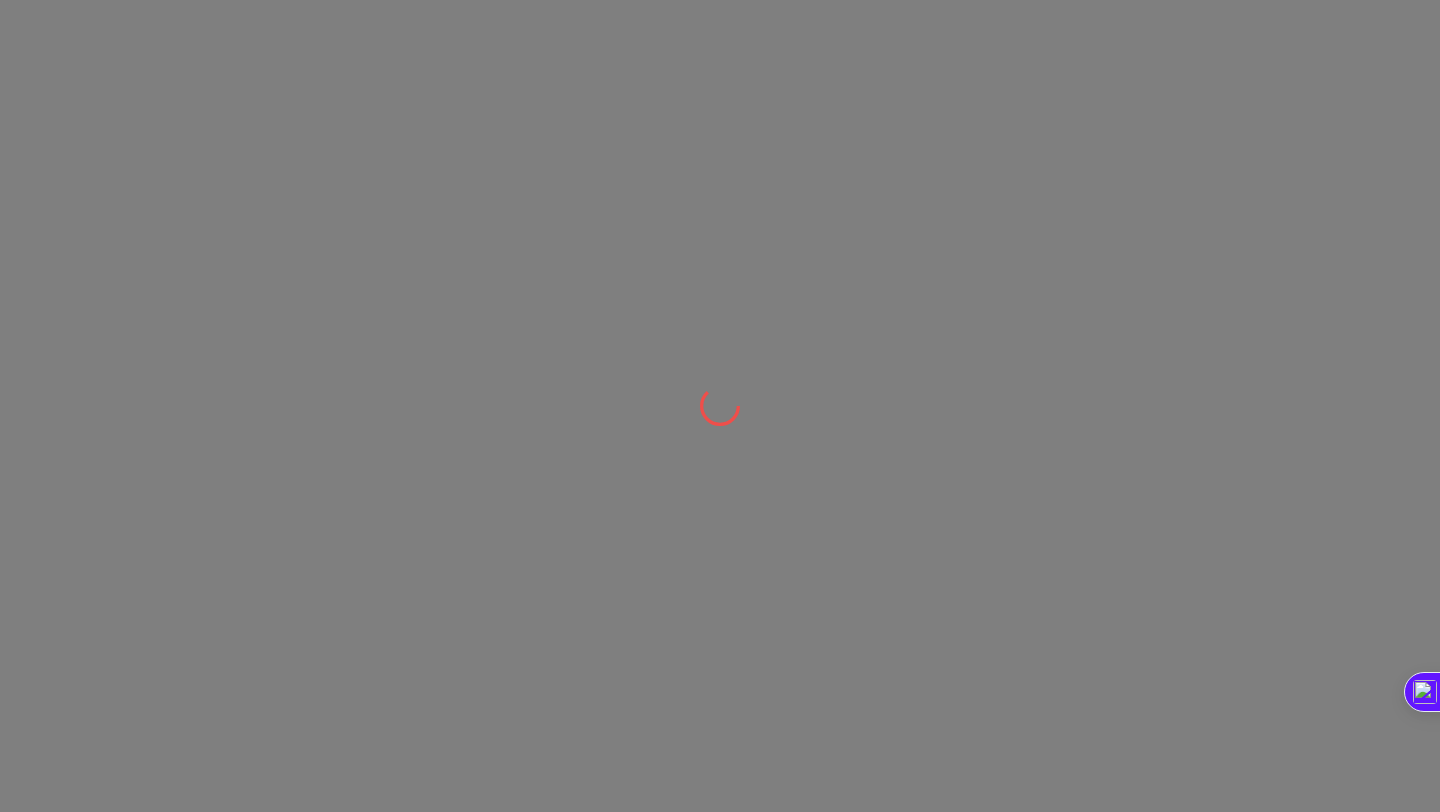scroll, scrollTop: 0, scrollLeft: 0, axis: both 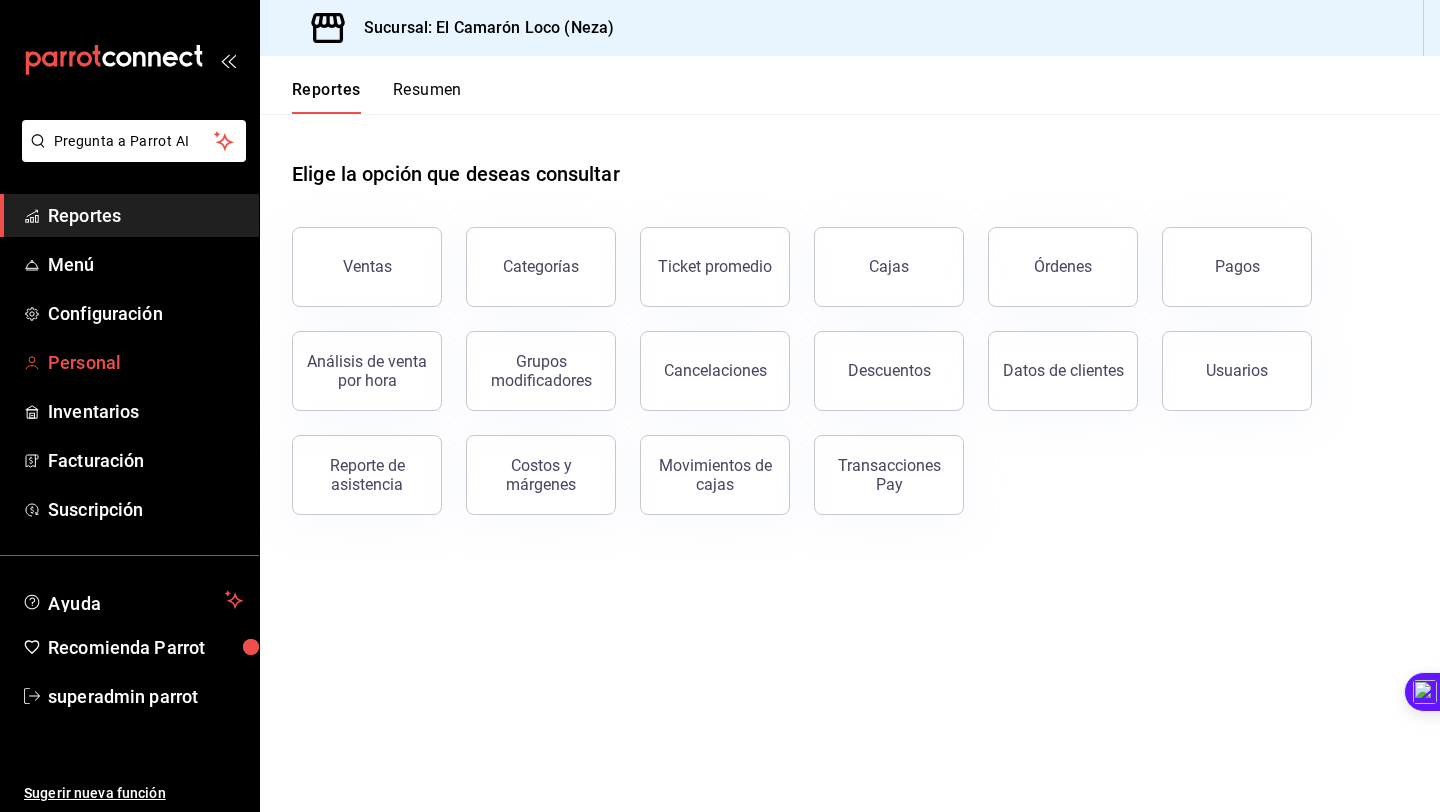click on "Personal" at bounding box center [145, 362] 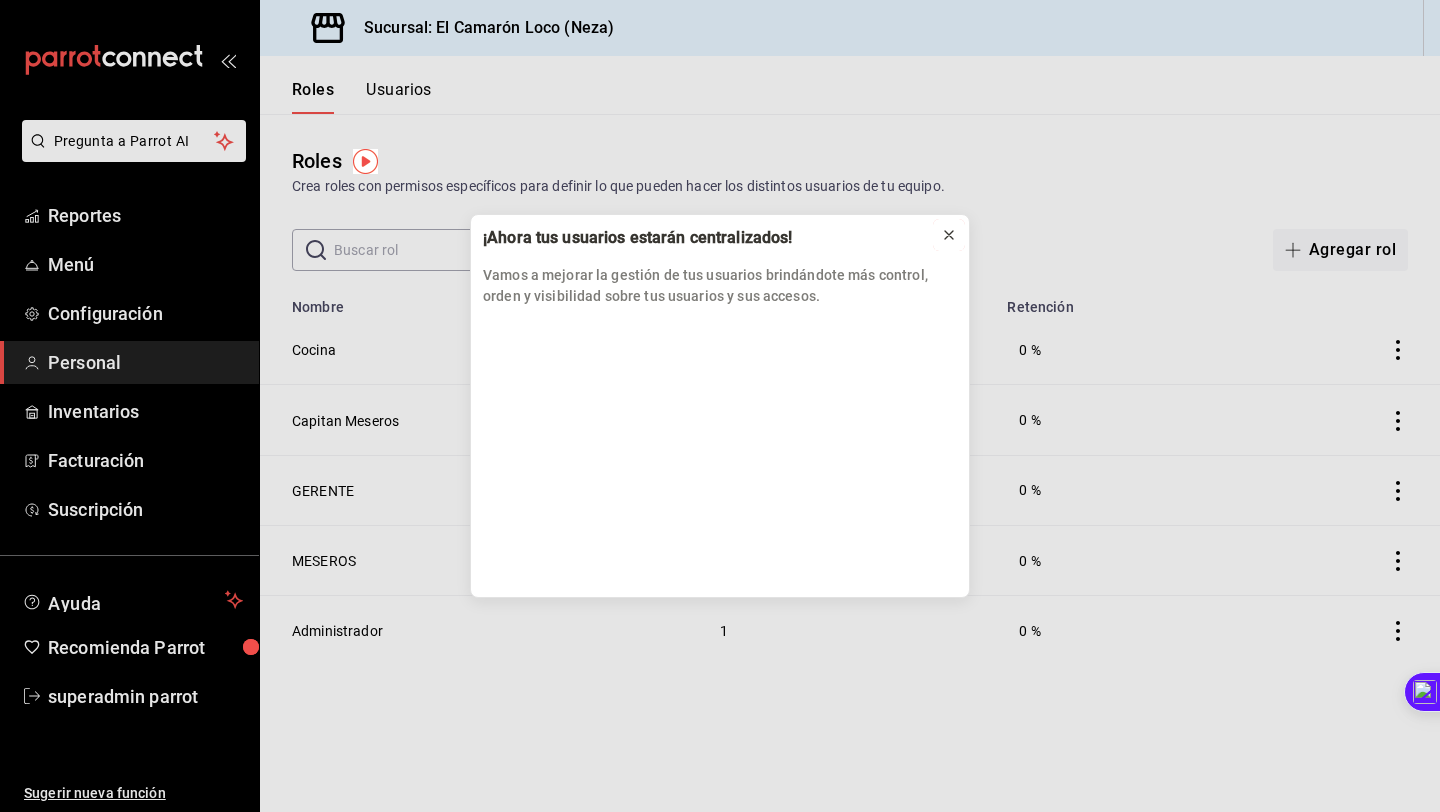 click at bounding box center [949, 235] 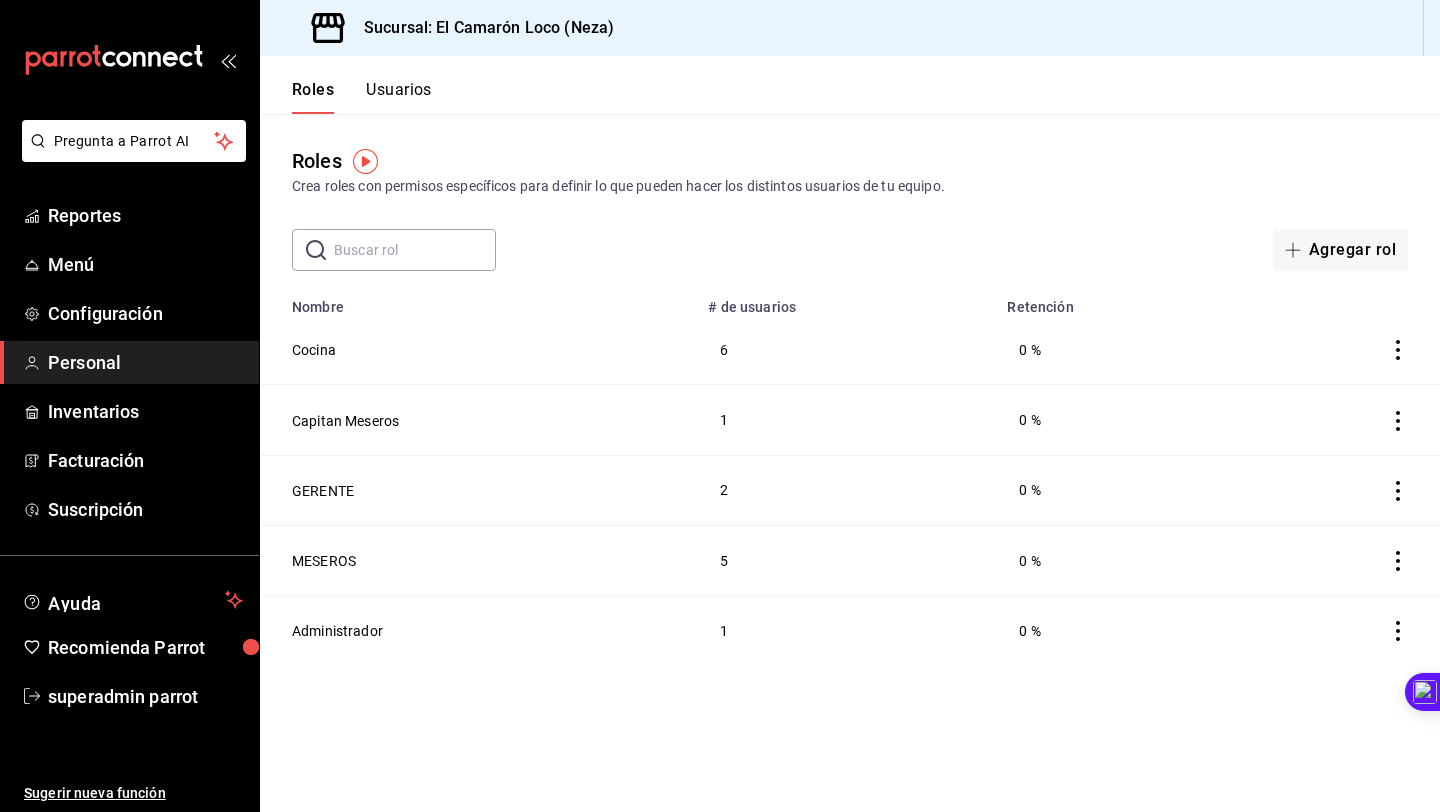 click on "Usuarios" at bounding box center (399, 97) 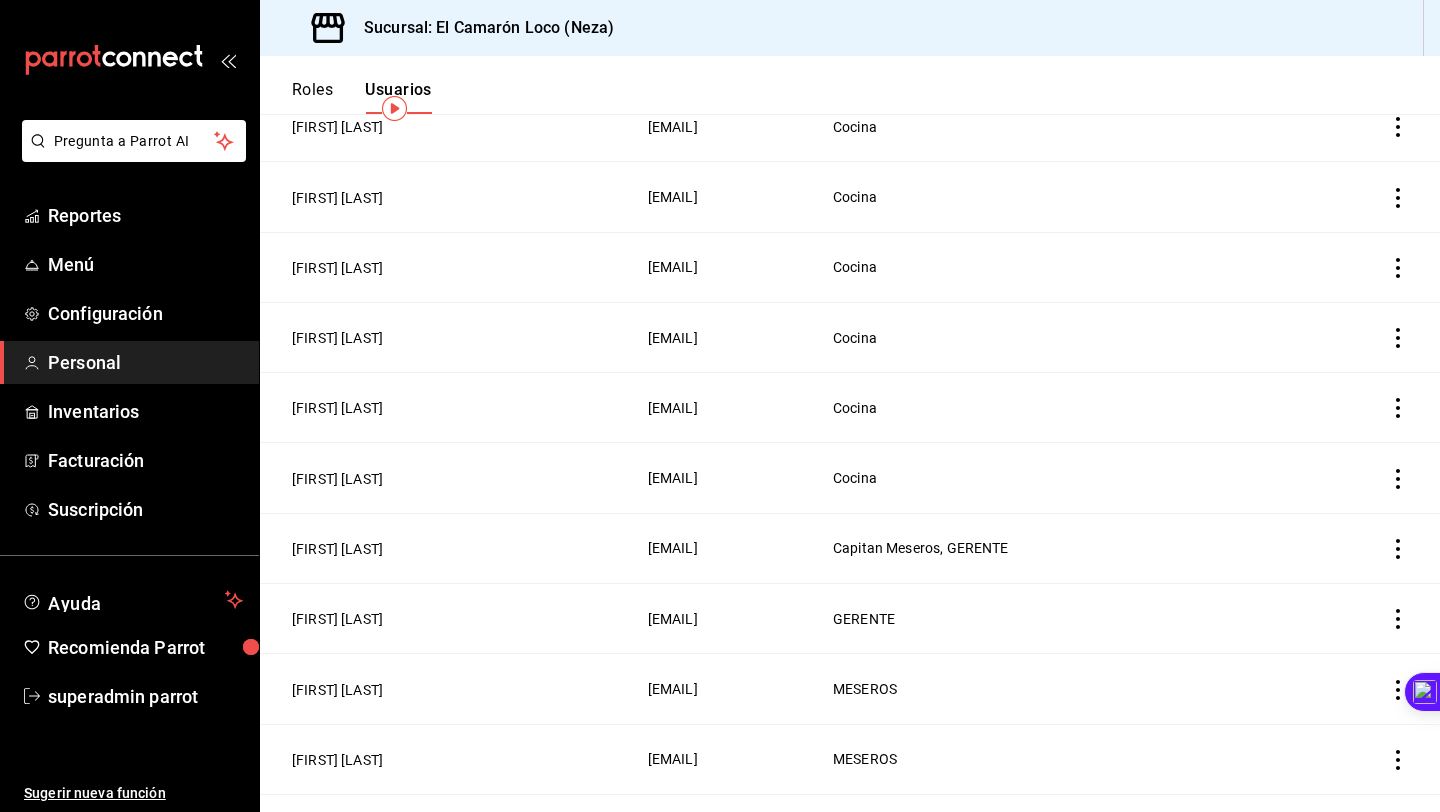 scroll, scrollTop: 0, scrollLeft: 0, axis: both 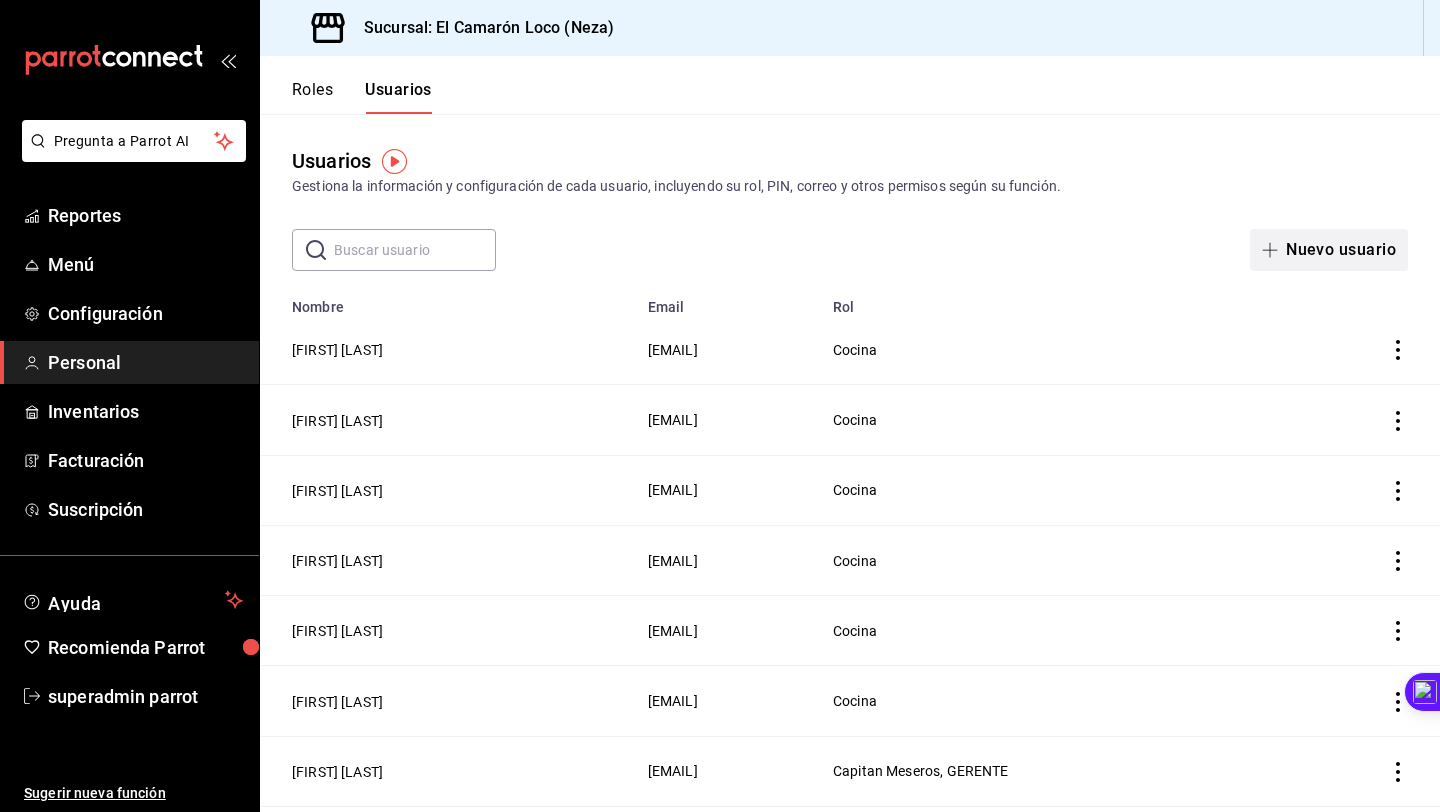 click on "Nuevo usuario" at bounding box center (1329, 250) 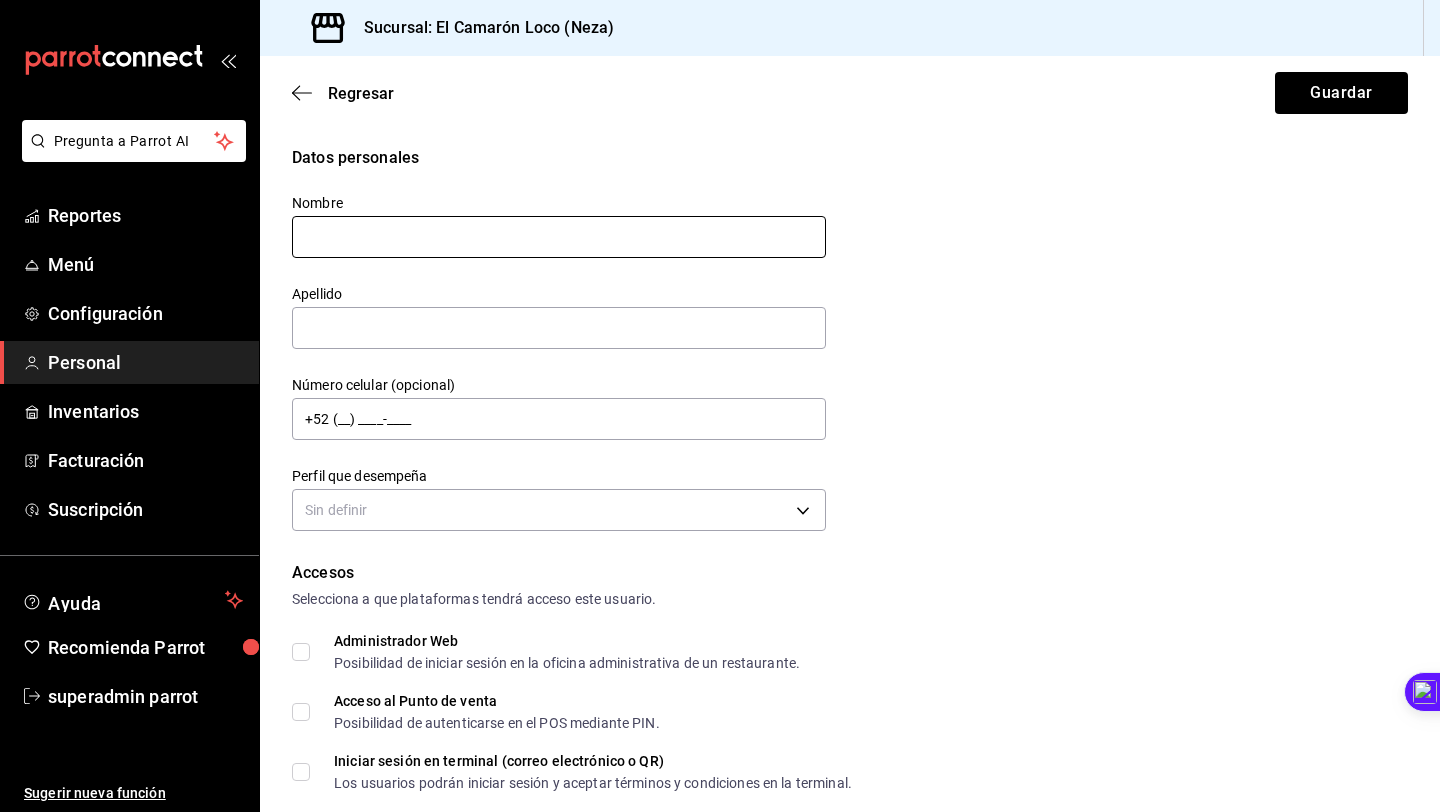 click at bounding box center (559, 237) 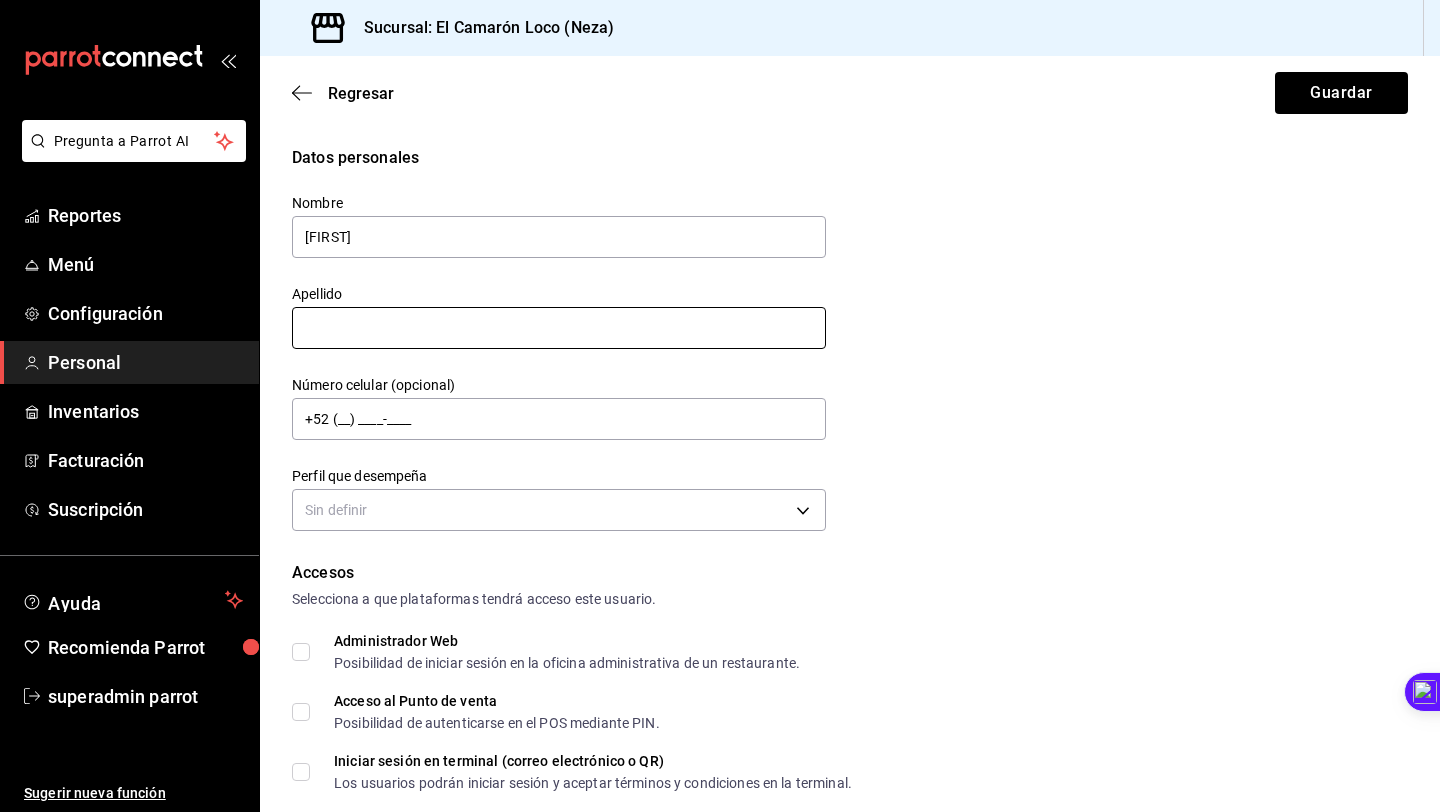 type on "[FIRST]" 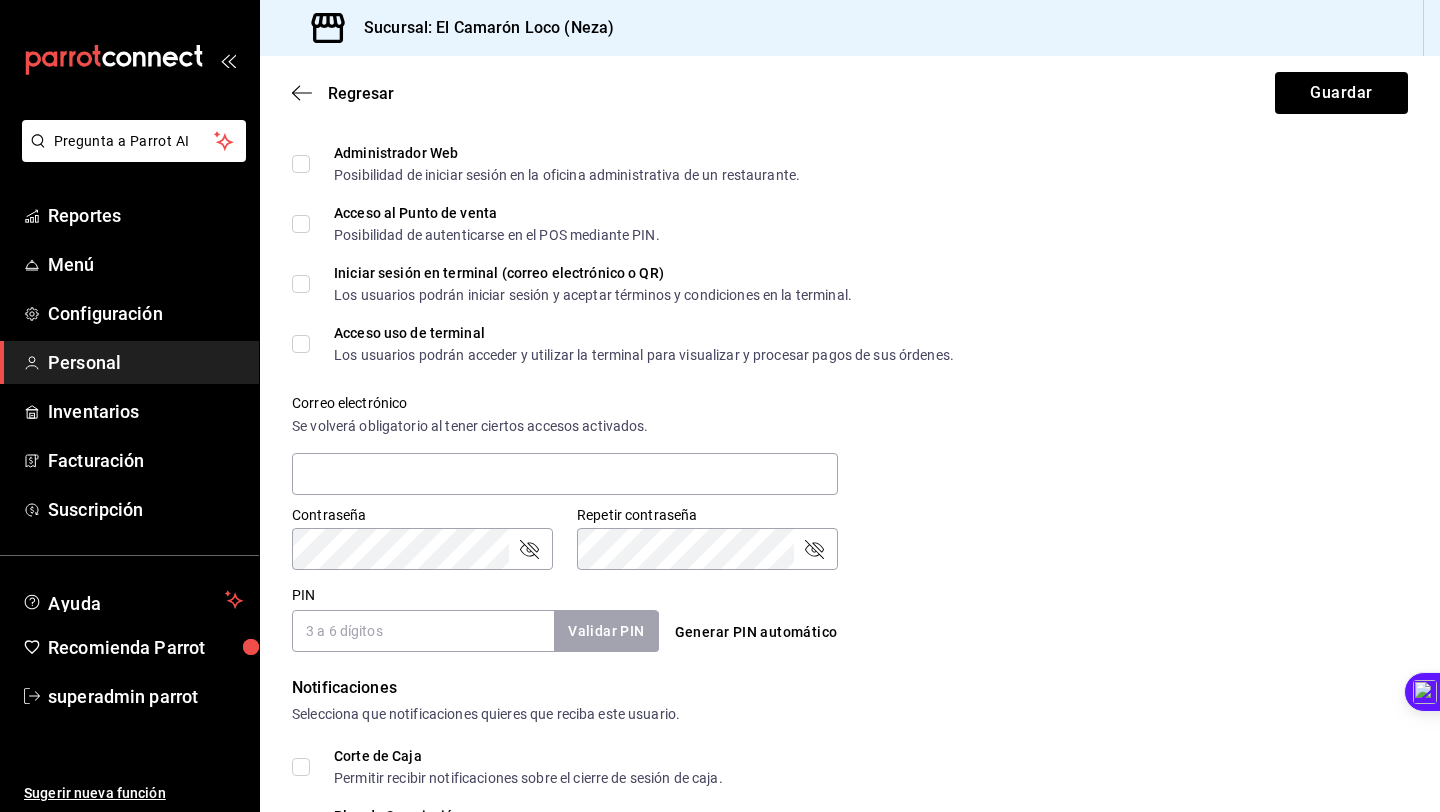 scroll, scrollTop: 489, scrollLeft: 0, axis: vertical 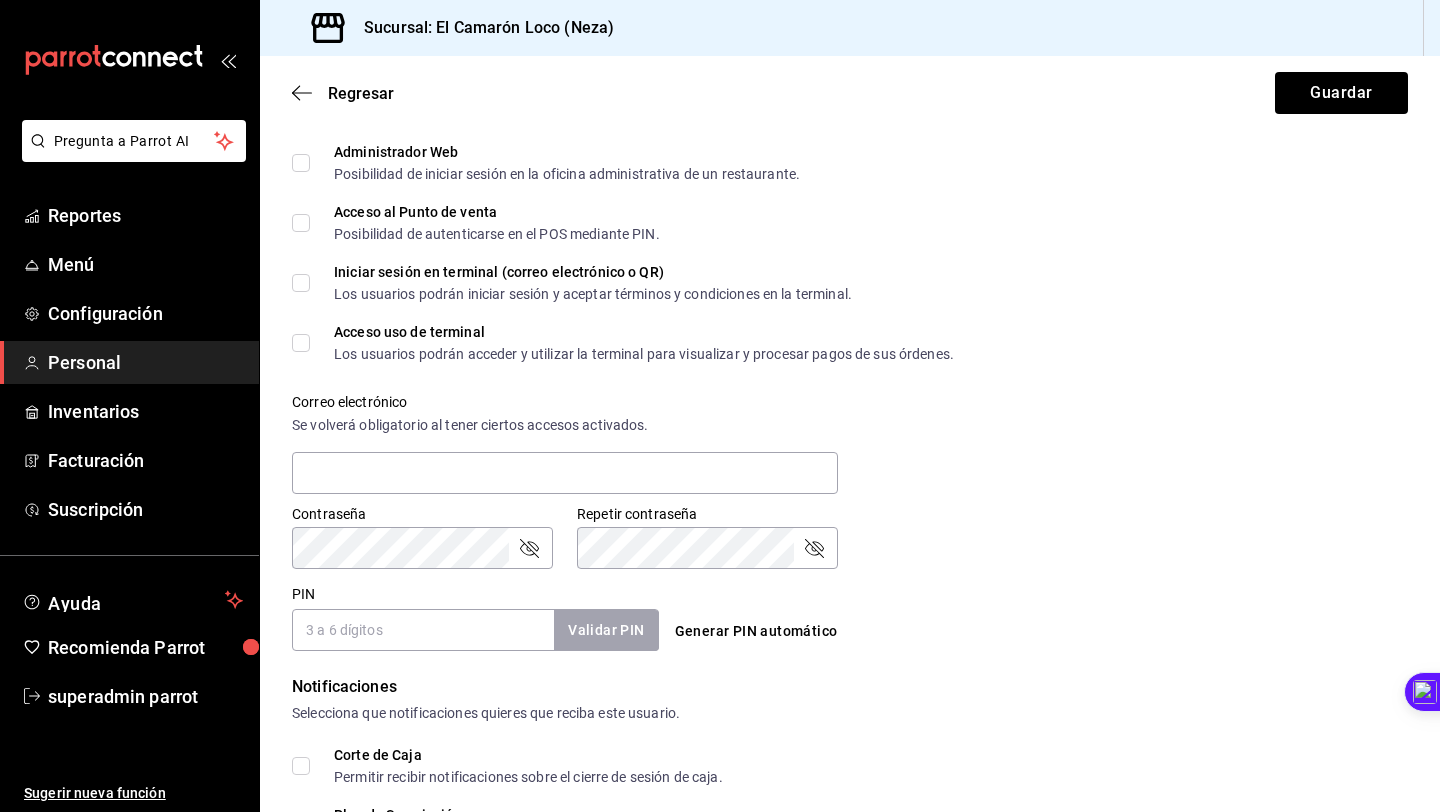 type on "Z" 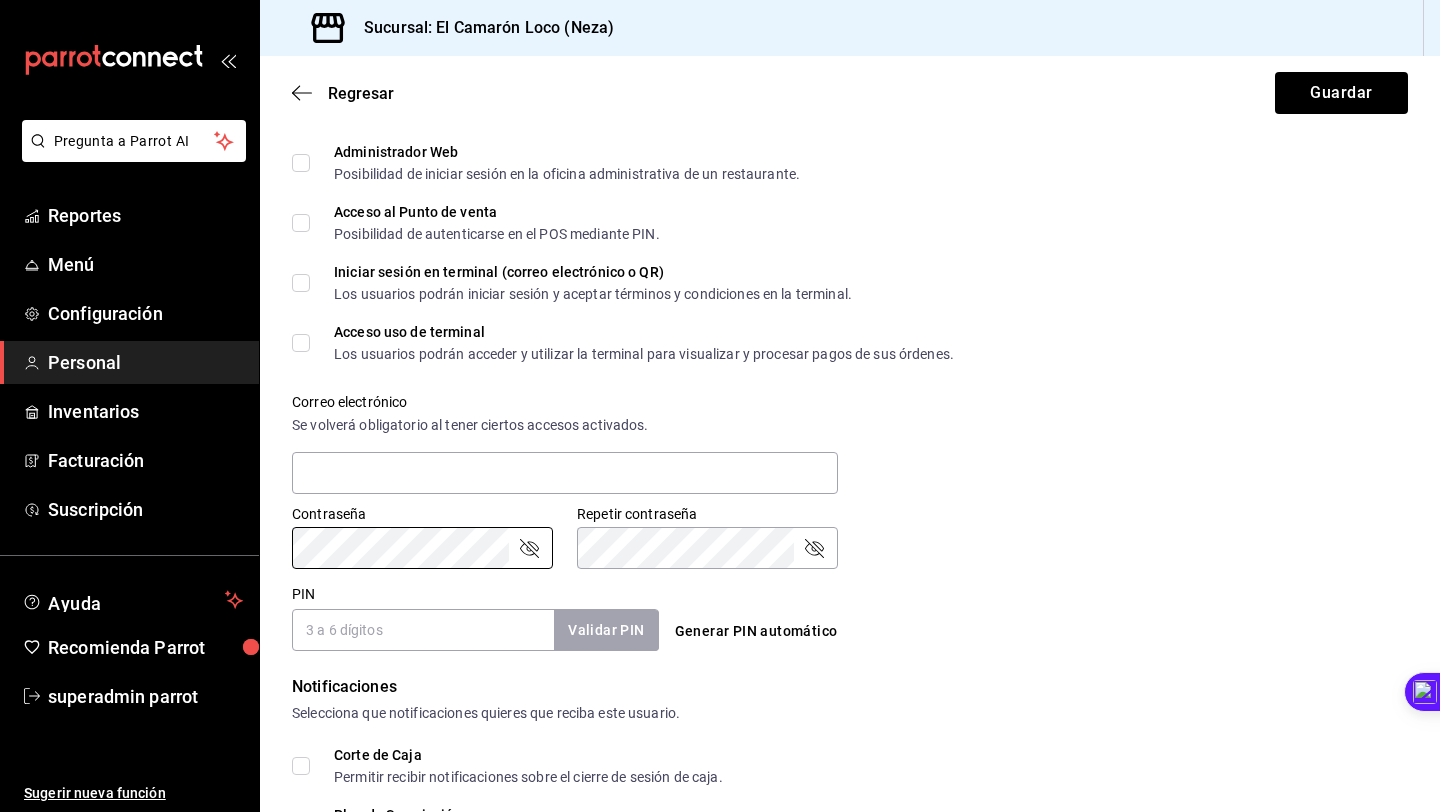 click on "PIN" at bounding box center [423, 630] 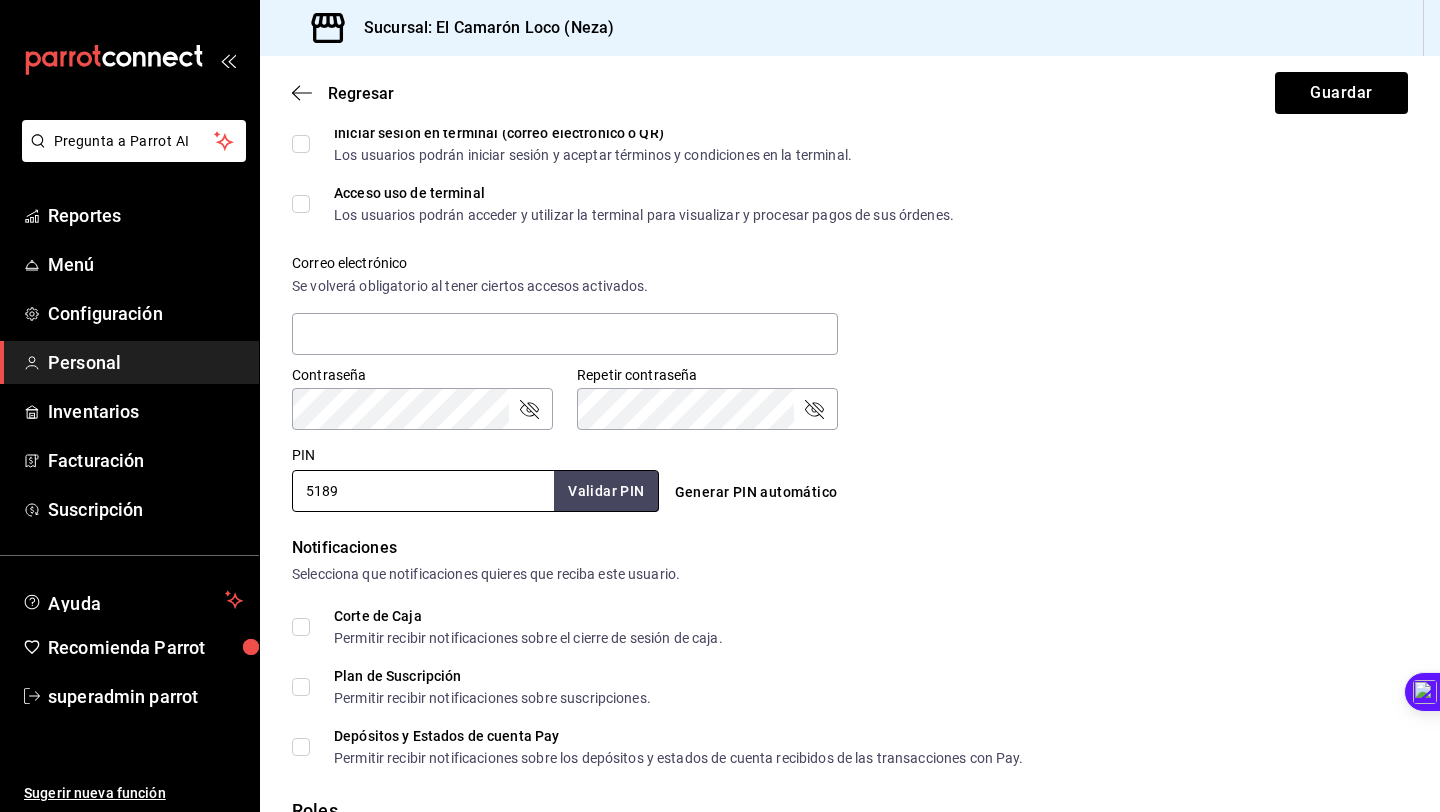 scroll, scrollTop: 657, scrollLeft: 0, axis: vertical 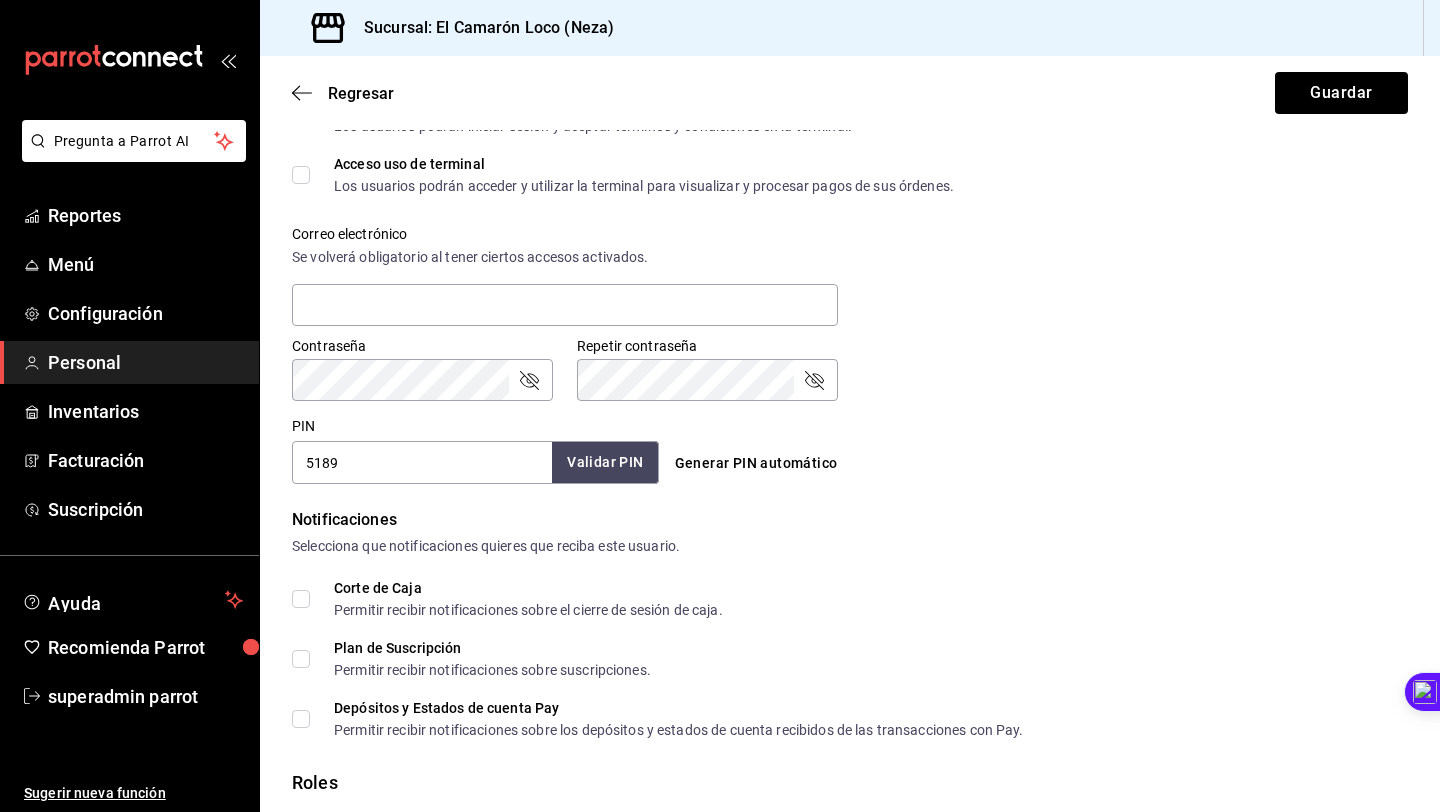 click on "Validar PIN" at bounding box center [605, 462] 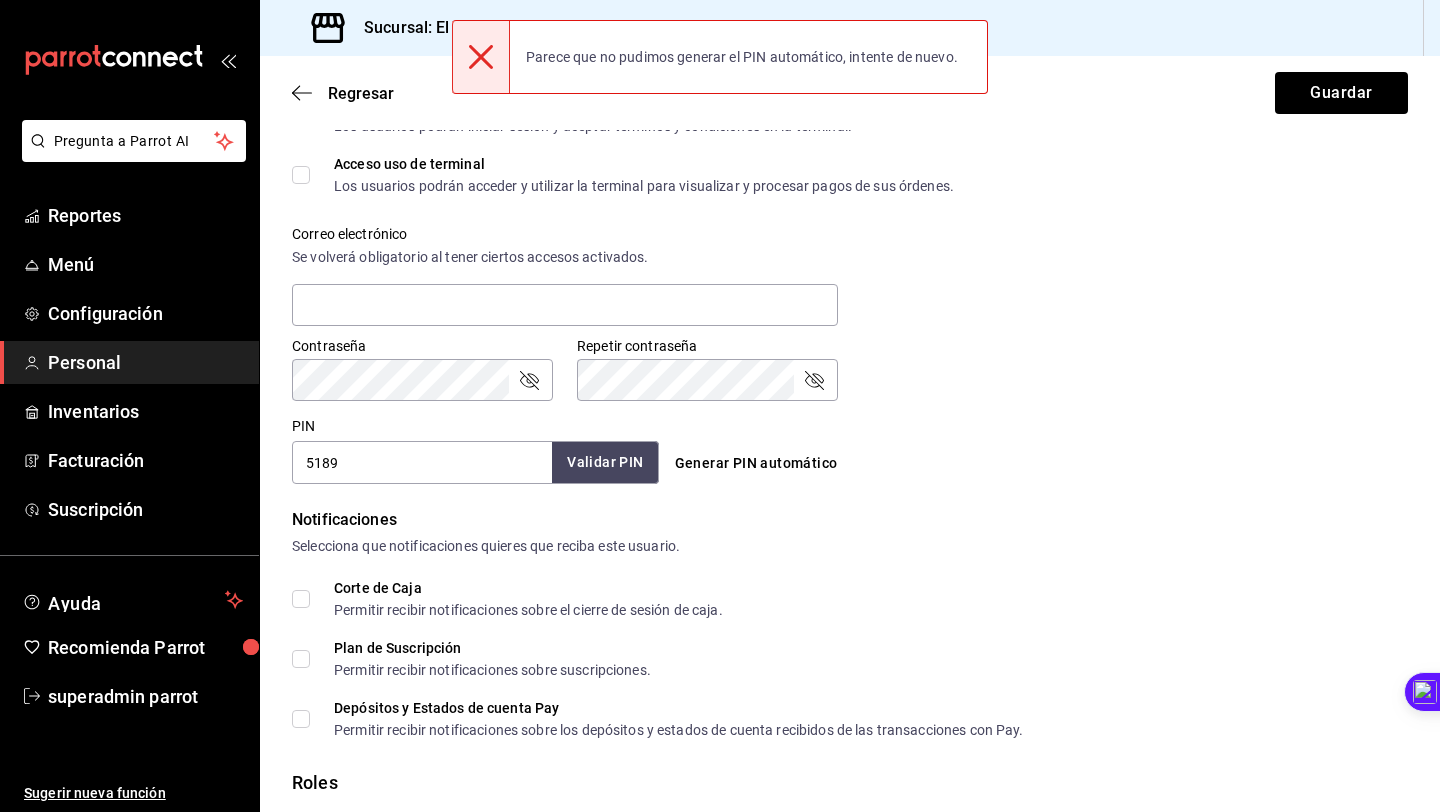 click on "Validar PIN" at bounding box center (605, 462) 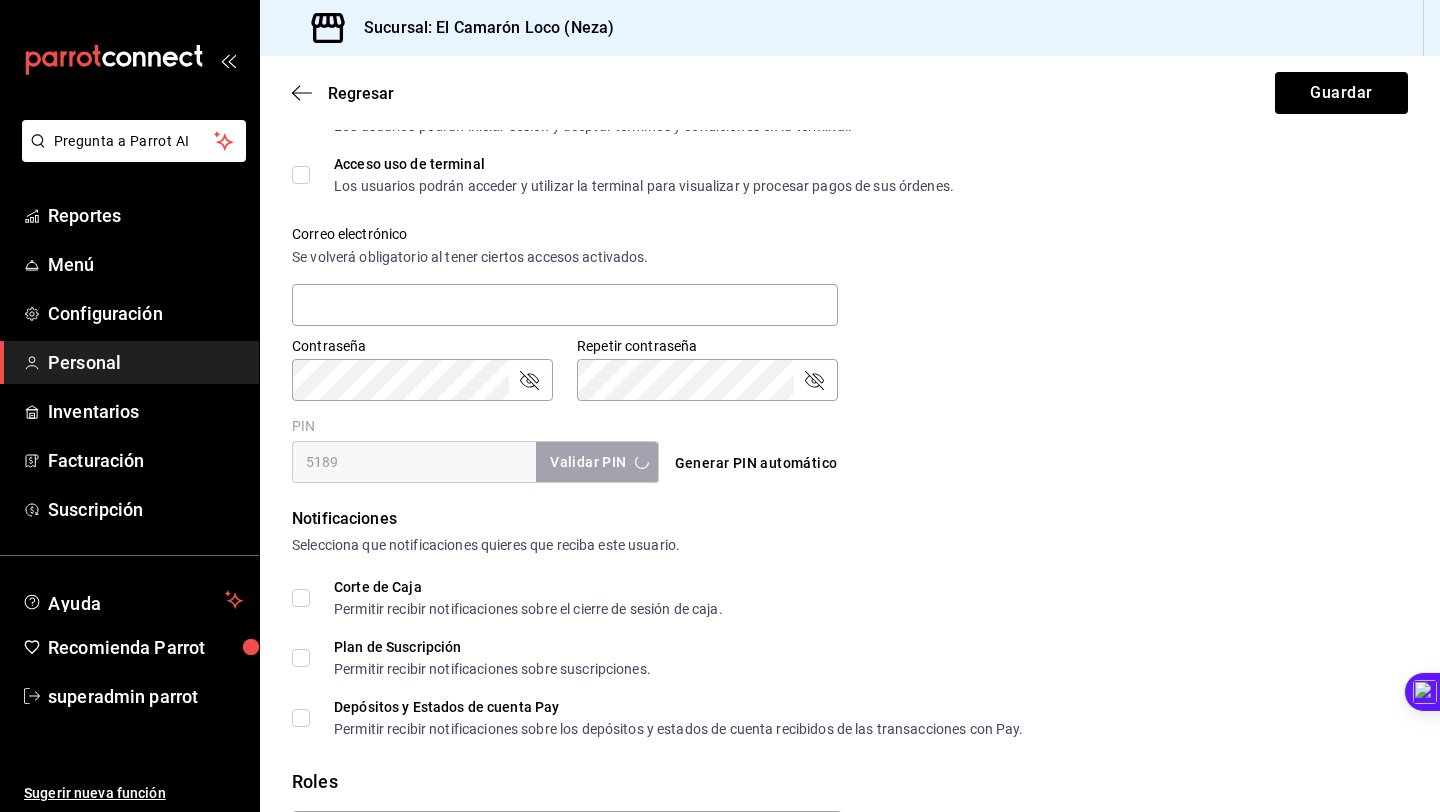 click on "Validar PIN" at bounding box center (597, 462) 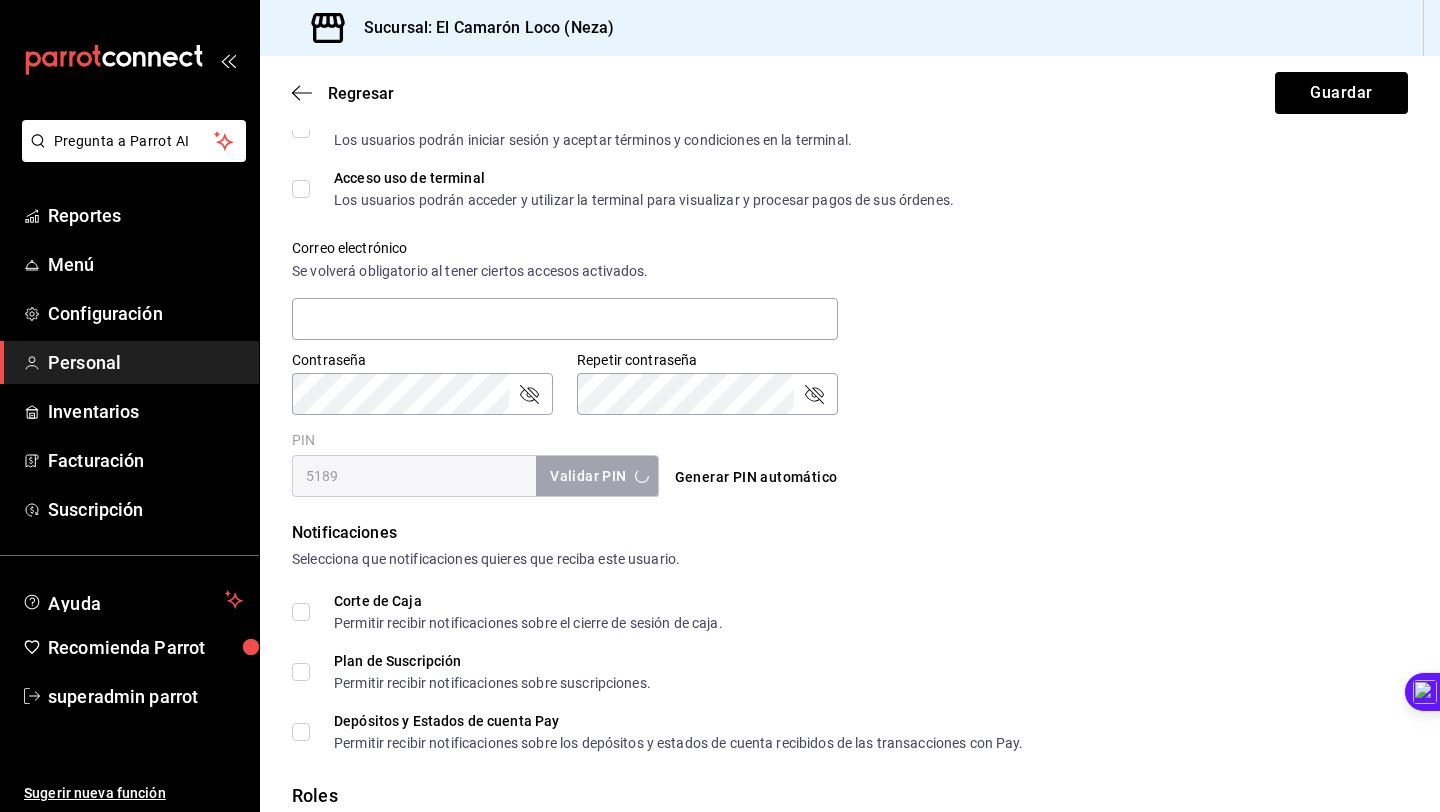 click on "Validar PIN" at bounding box center (597, 476) 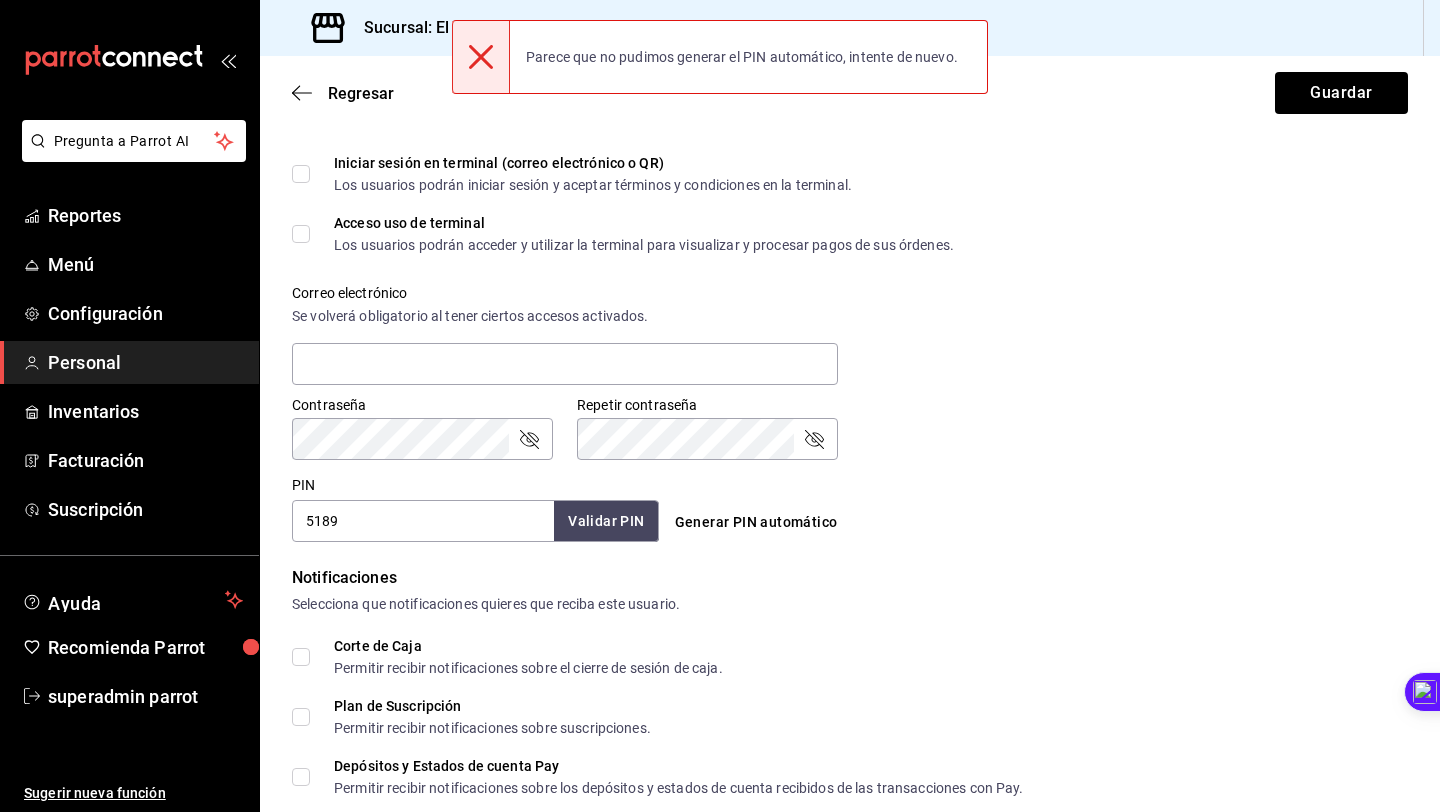 scroll, scrollTop: 718, scrollLeft: 0, axis: vertical 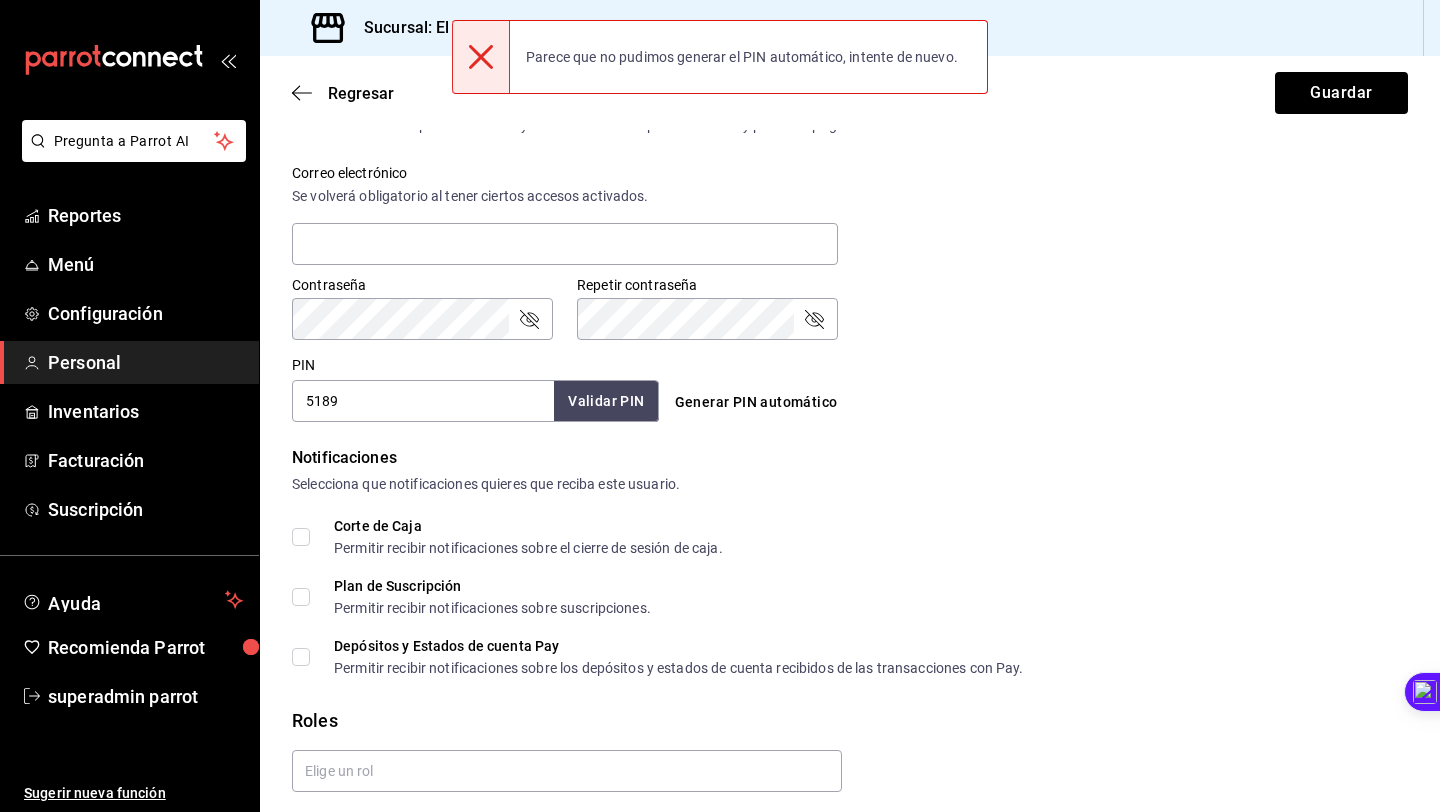 click on "5189" at bounding box center [423, 401] 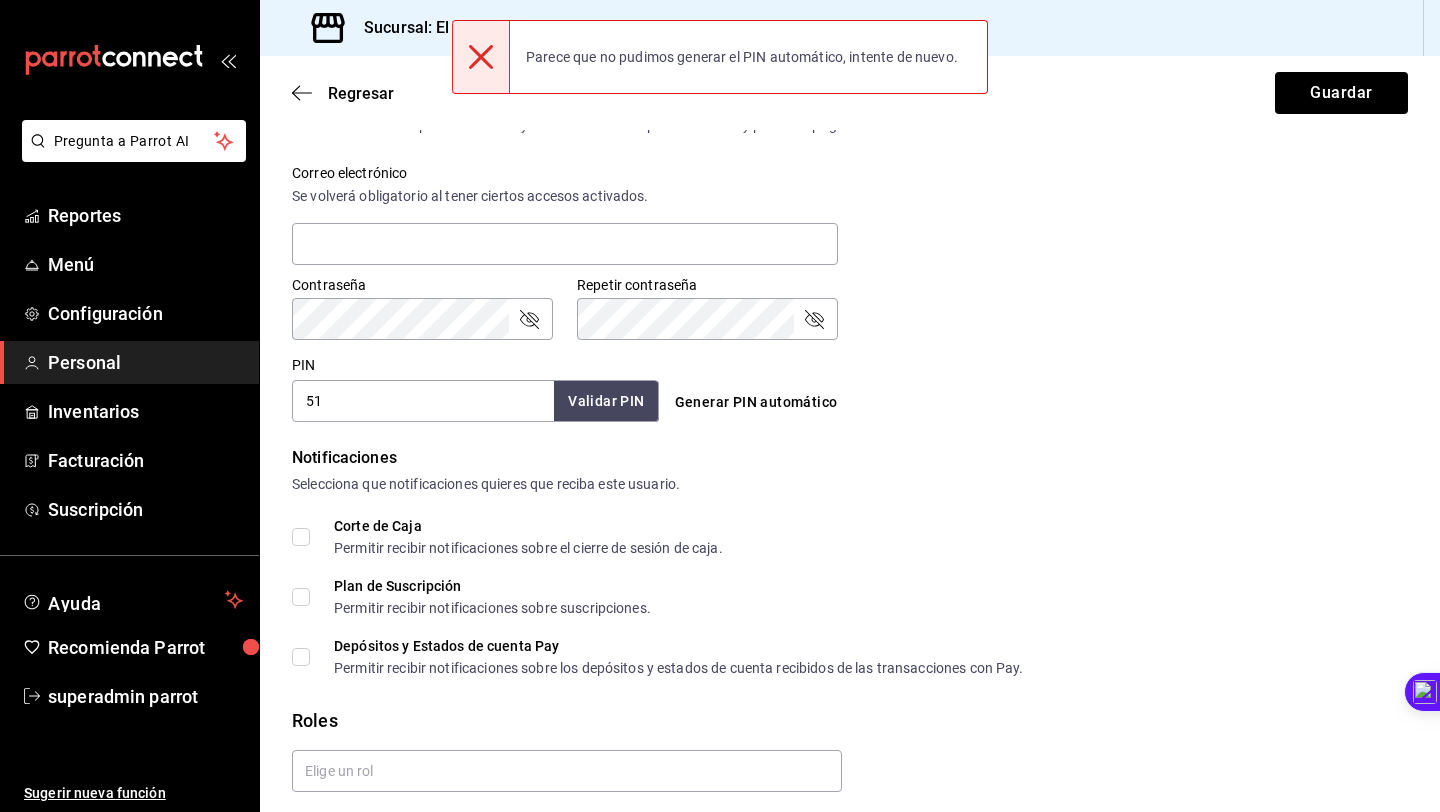 type on "5" 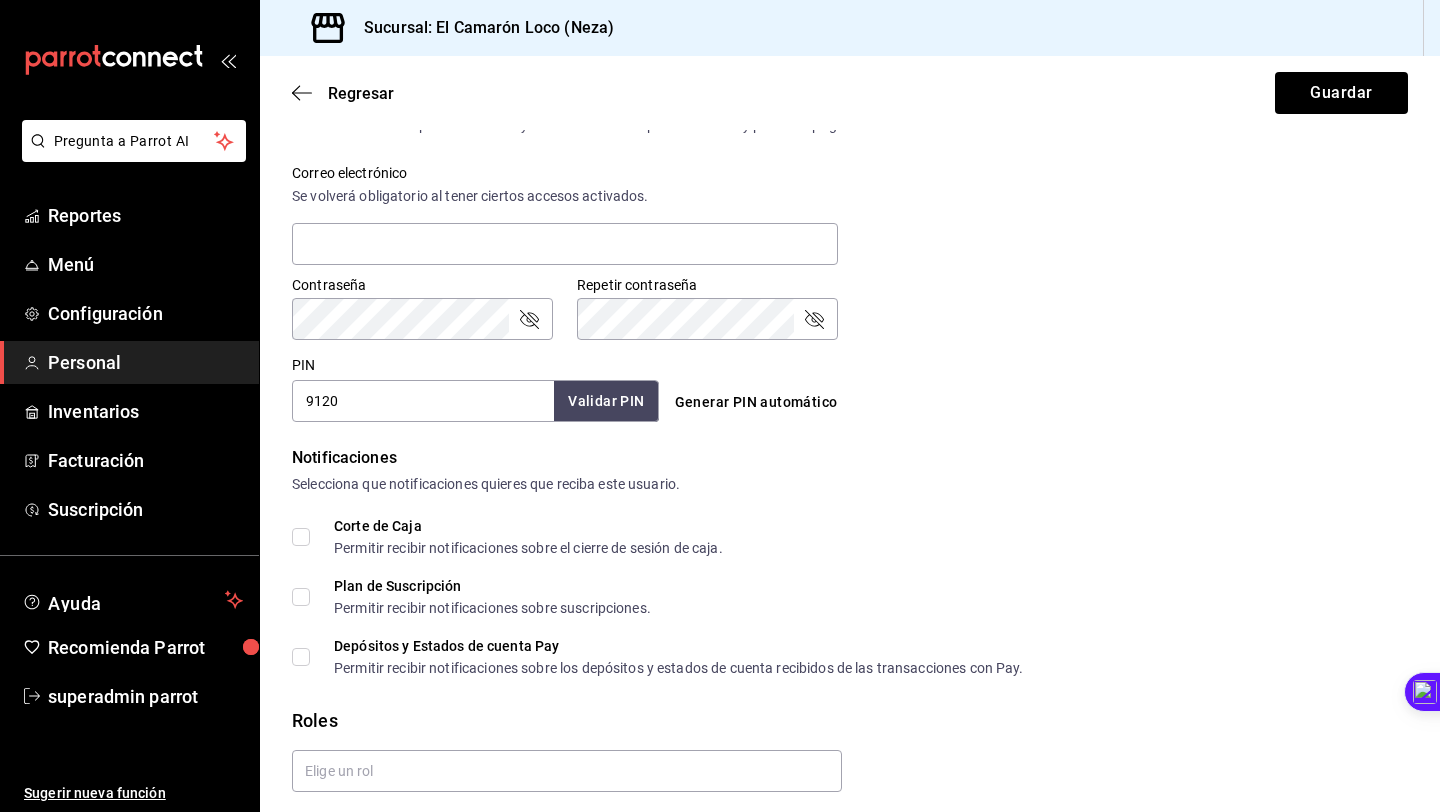 type on "9120" 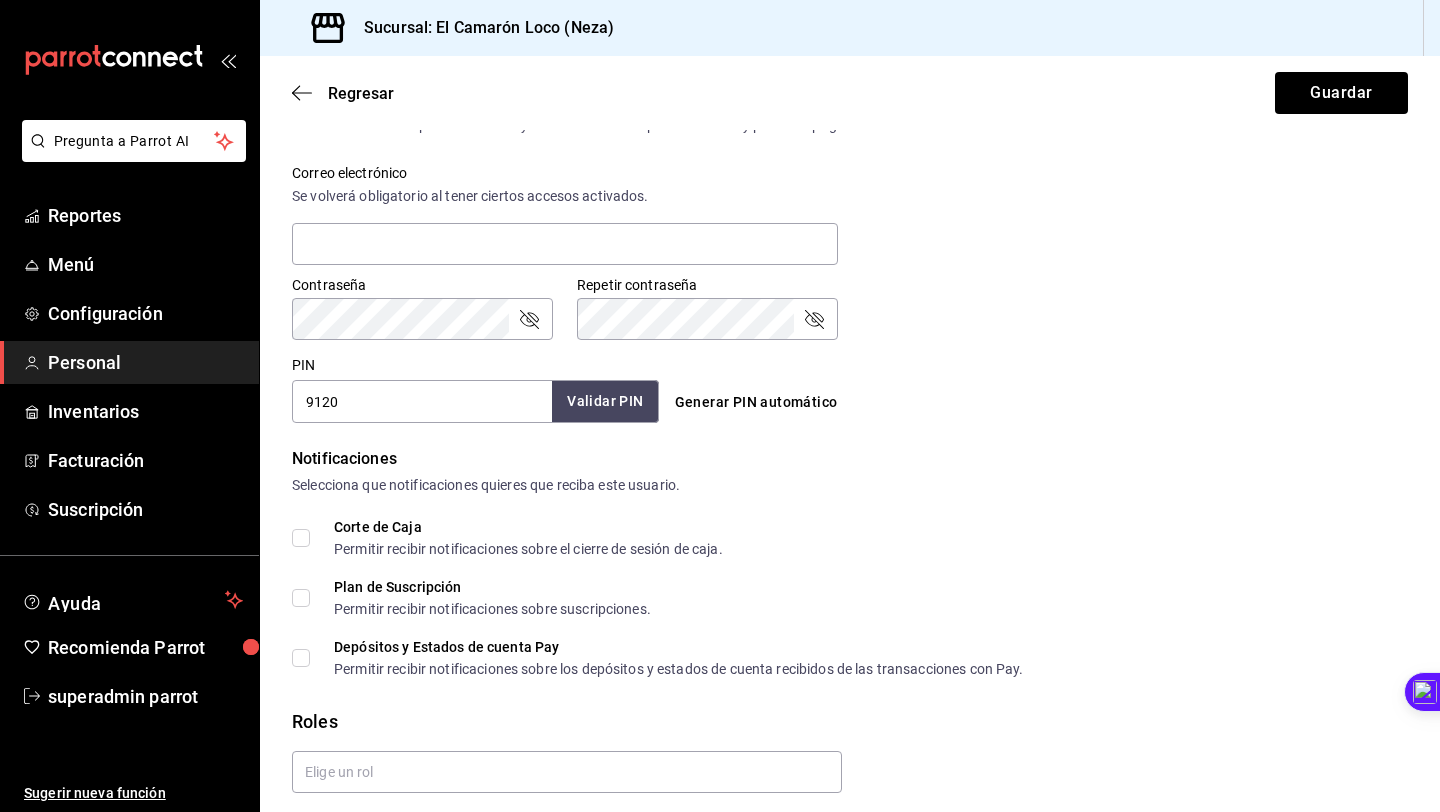 click on "Validar PIN" at bounding box center (605, 401) 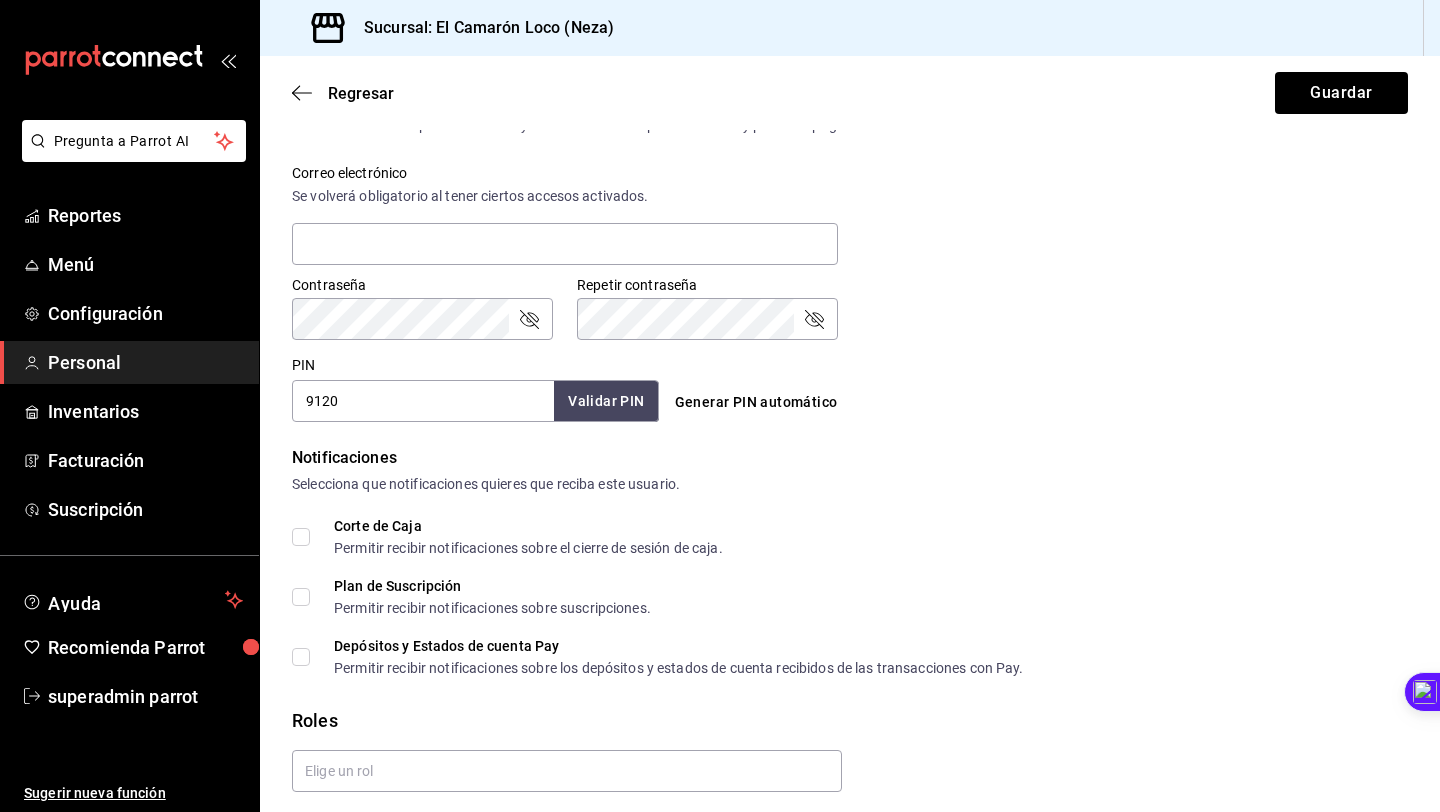 scroll, scrollTop: 786, scrollLeft: 0, axis: vertical 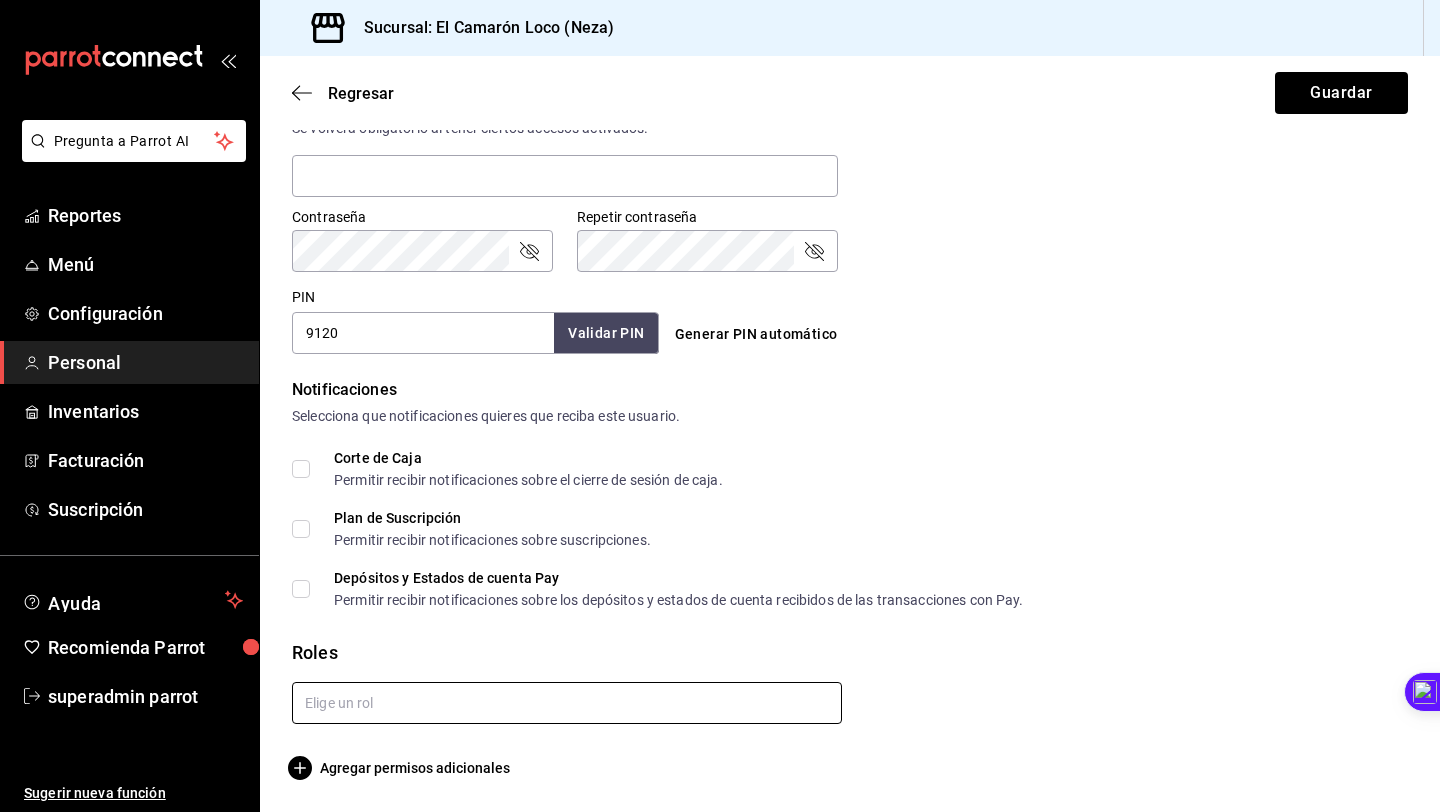click at bounding box center [567, 703] 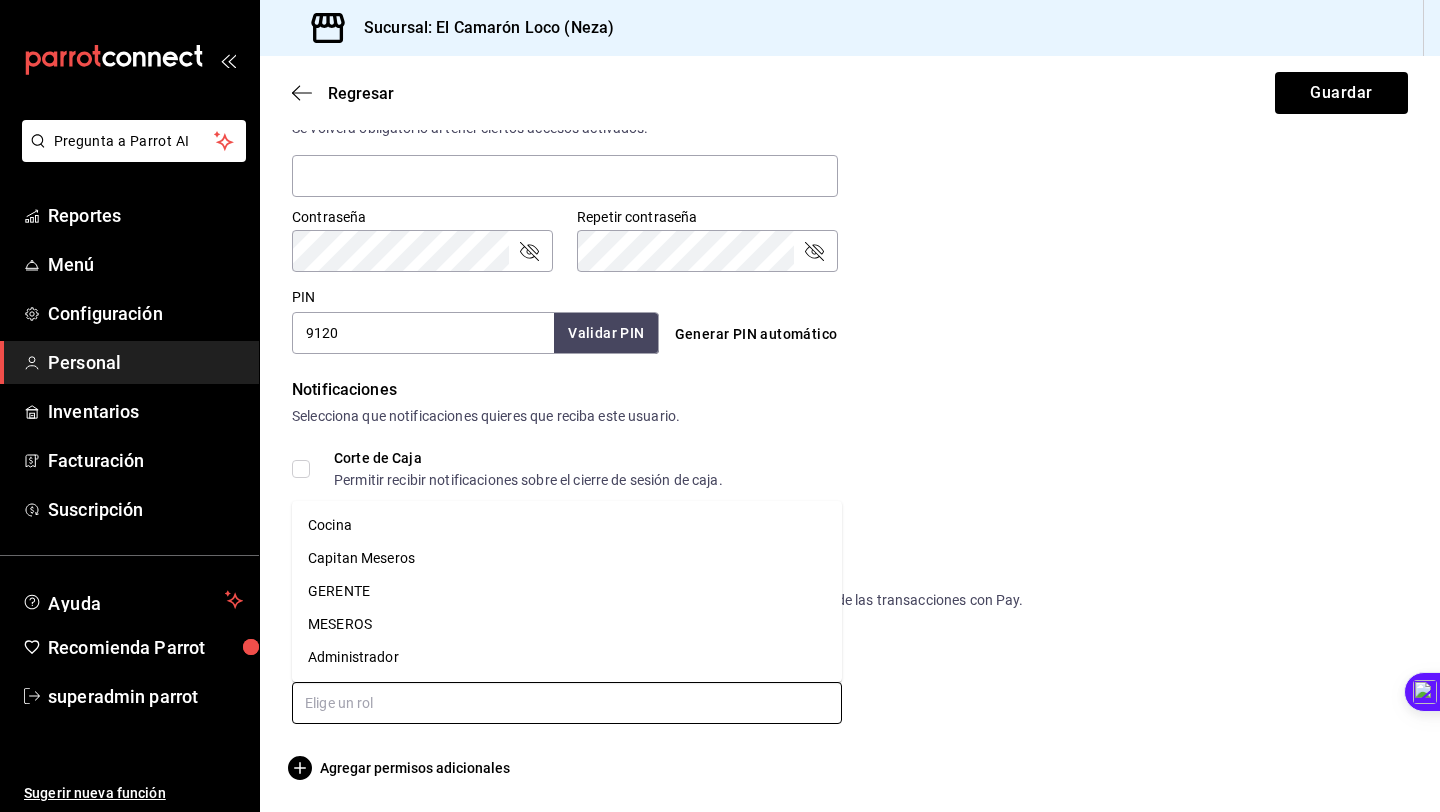 click on "MESEROS" at bounding box center (567, 624) 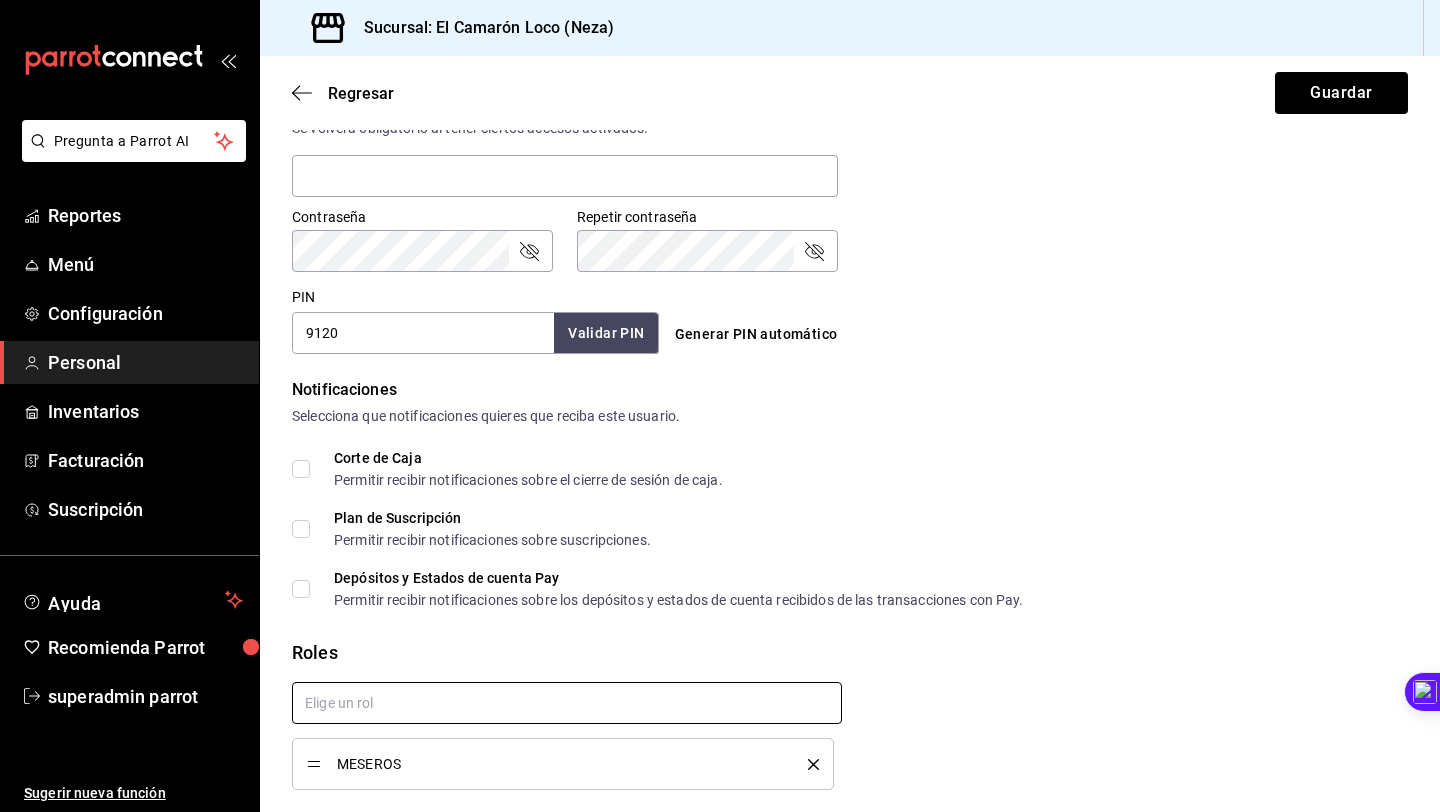 checkbox on "true" 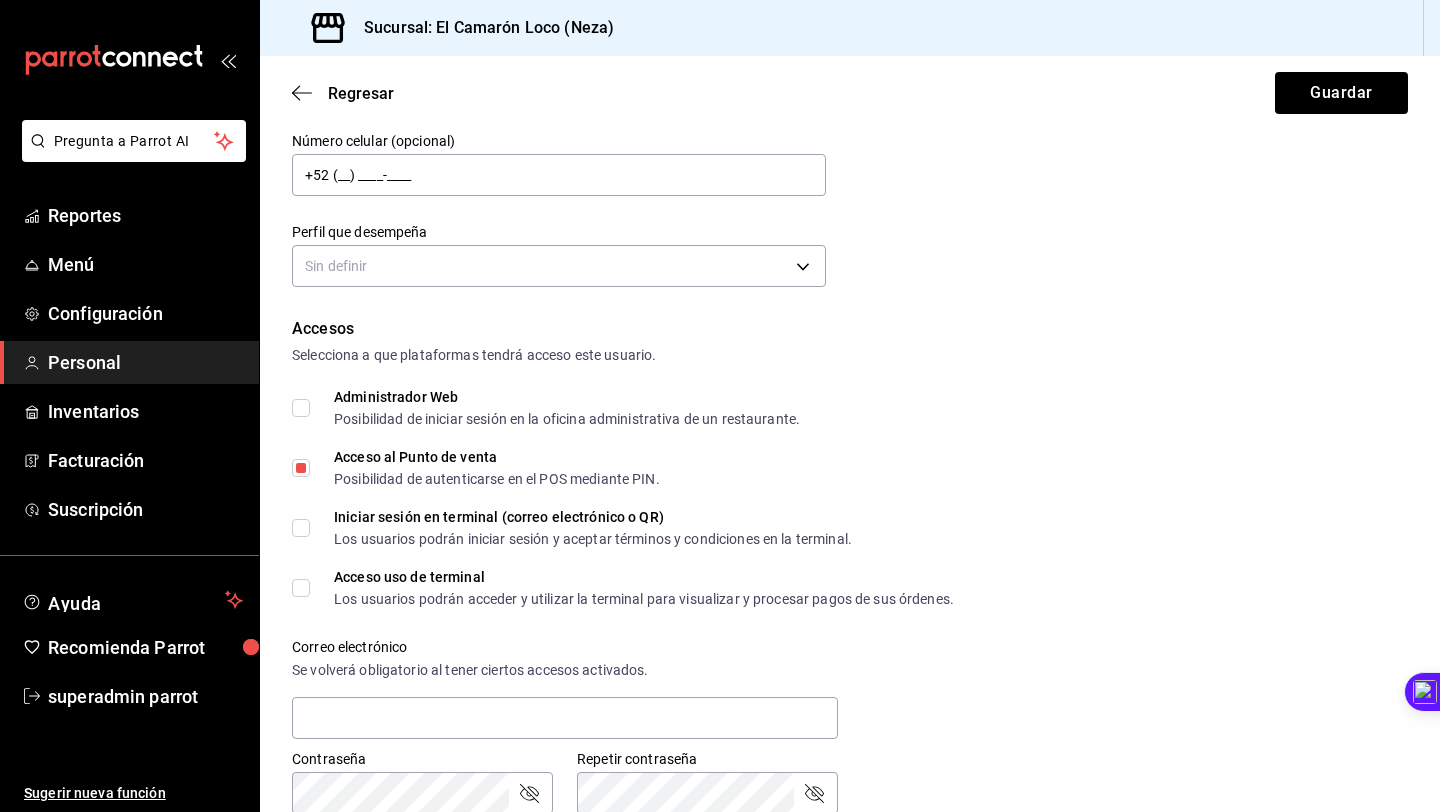 scroll, scrollTop: 203, scrollLeft: 0, axis: vertical 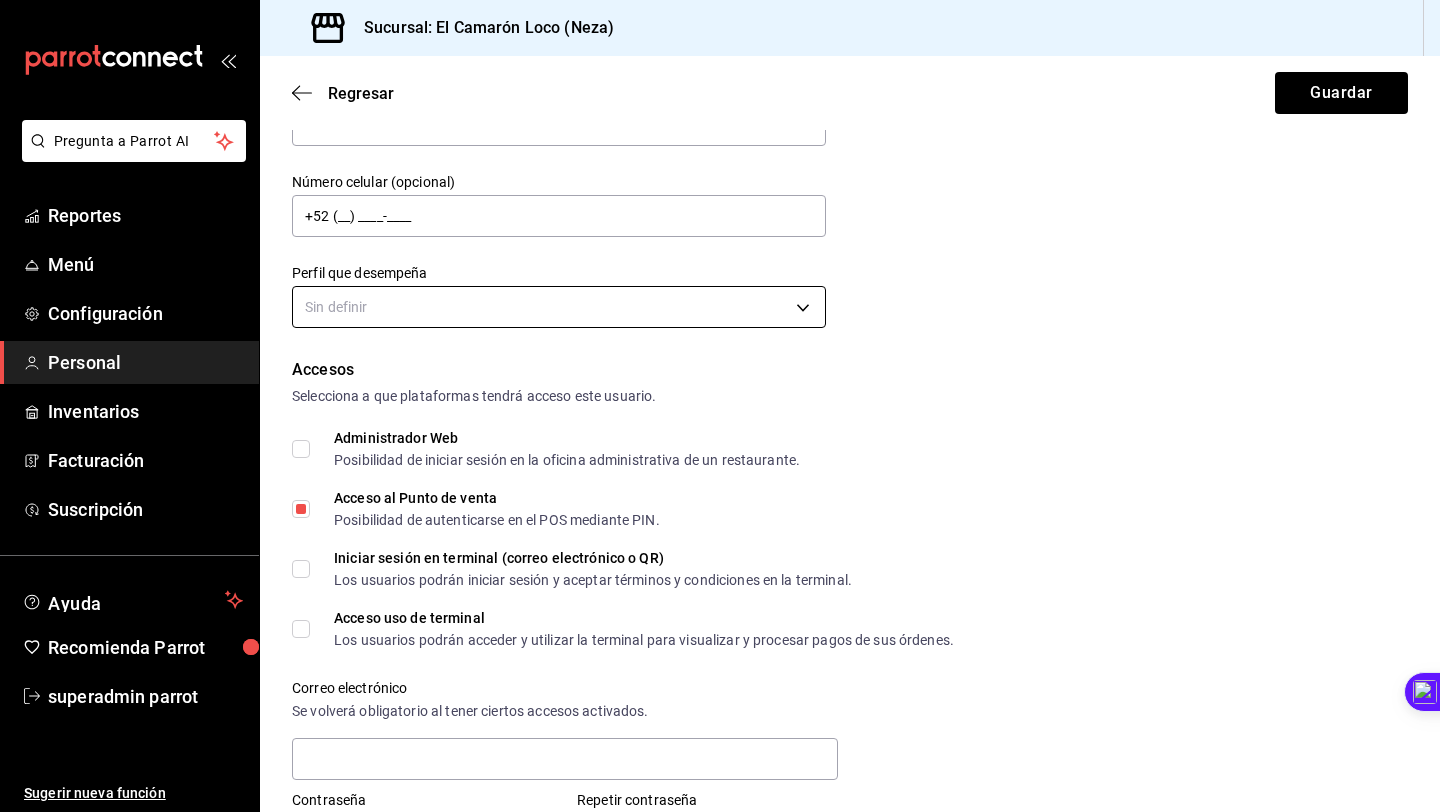 click on "Pregunta a Parrot AI Reportes   Menú   Configuración   Personal   Inventarios   Facturación   Suscripción   Ayuda Recomienda Parrot   superadmin parrot   Sugerir nueva función   Sucursal: El Camarón Loco (Neza) Regresar Guardar Datos personales Nombre MICHELL Apellido Z Número celular (opcional) +52 (__) ____-____ Perfil que desempeña Sin definir Accesos Selecciona a que plataformas tendrá acceso este usuario. Administrador Web Posibilidad de iniciar sesión en la oficina administrativa de un restaurante.  Acceso al Punto de venta Posibilidad de autenticarse en el POS mediante PIN.  Iniciar sesión en terminal (correo electrónico o QR) Los usuarios podrán iniciar sesión y aceptar términos y condiciones en la terminal. Acceso uso de terminal Los usuarios podrán acceder y utilizar la terminal para visualizar y procesar pagos de sus órdenes. Correo electrónico Se volverá obligatorio al tener ciertos accesos activados. Contraseña Contraseña Repetir contraseña Repetir contraseña PIN 9120 ​" at bounding box center (720, 406) 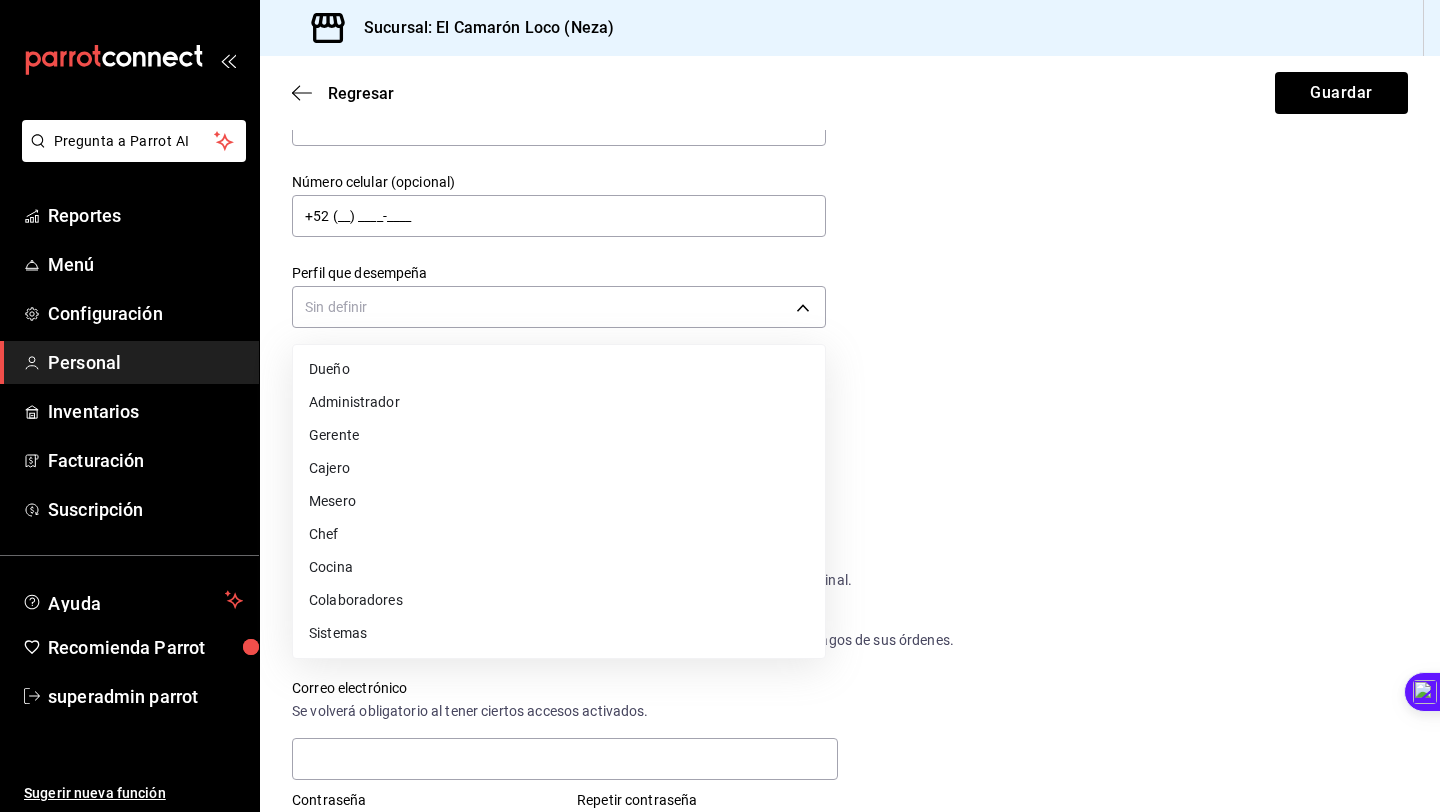 click on "Mesero" at bounding box center [559, 501] 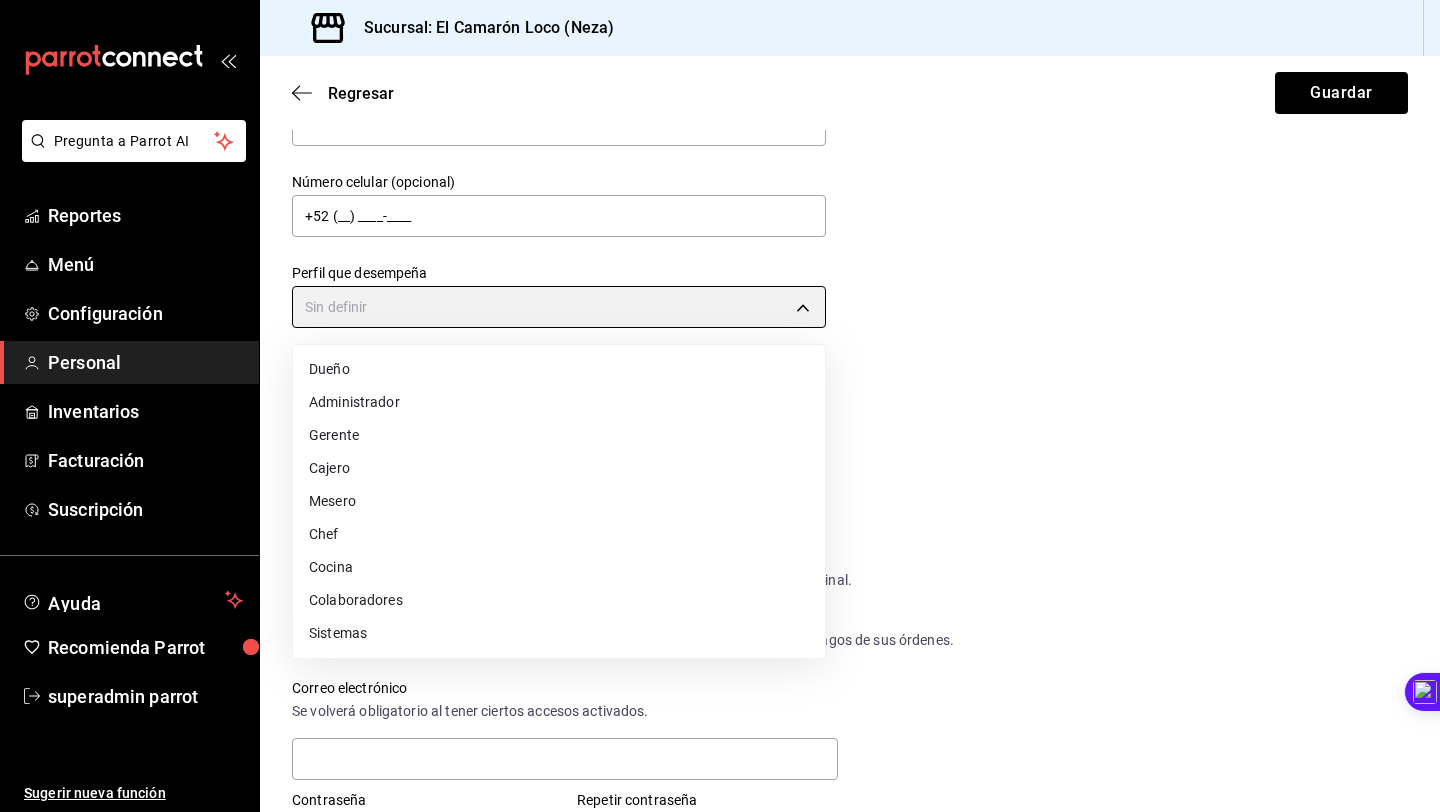 type on "WAITER" 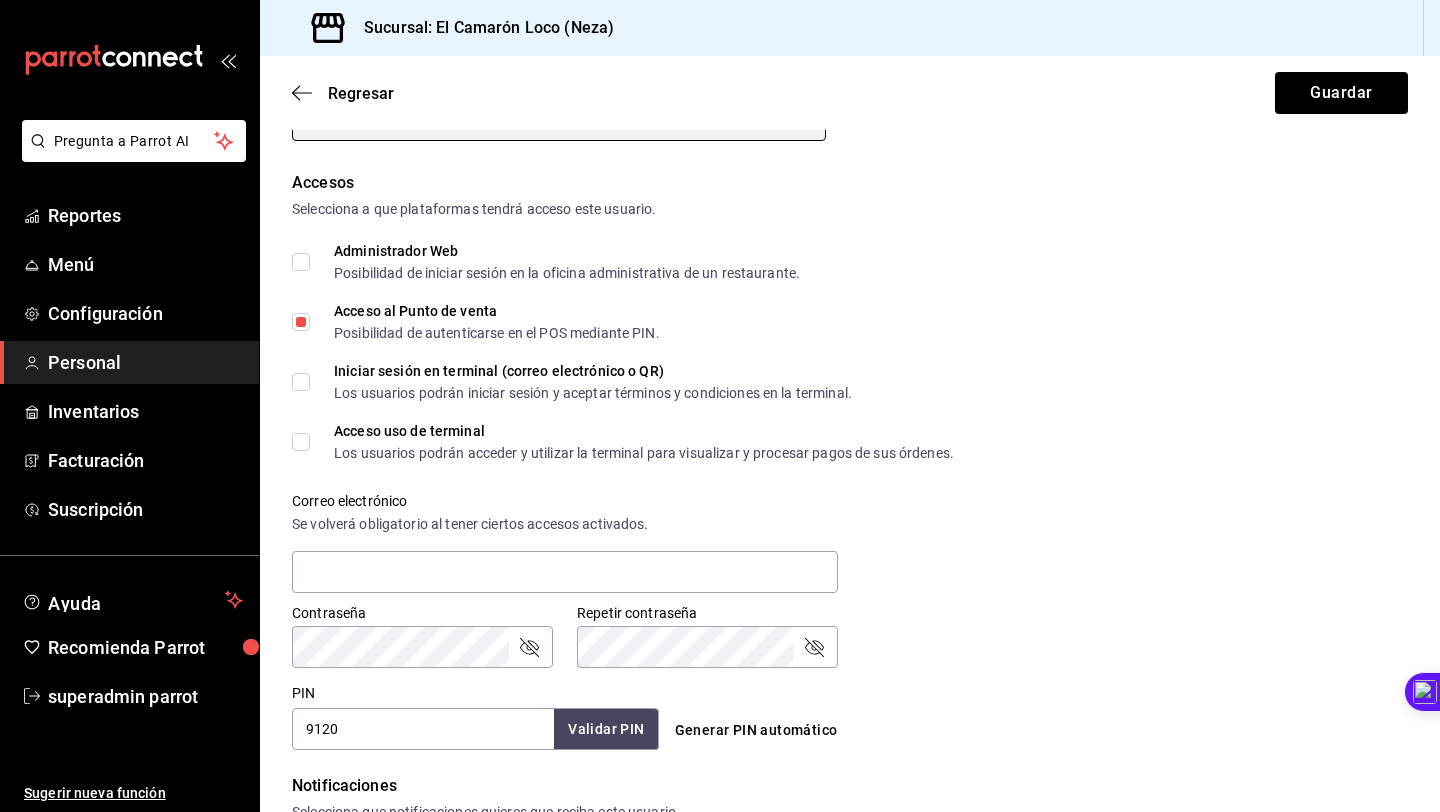 scroll, scrollTop: 0, scrollLeft: 0, axis: both 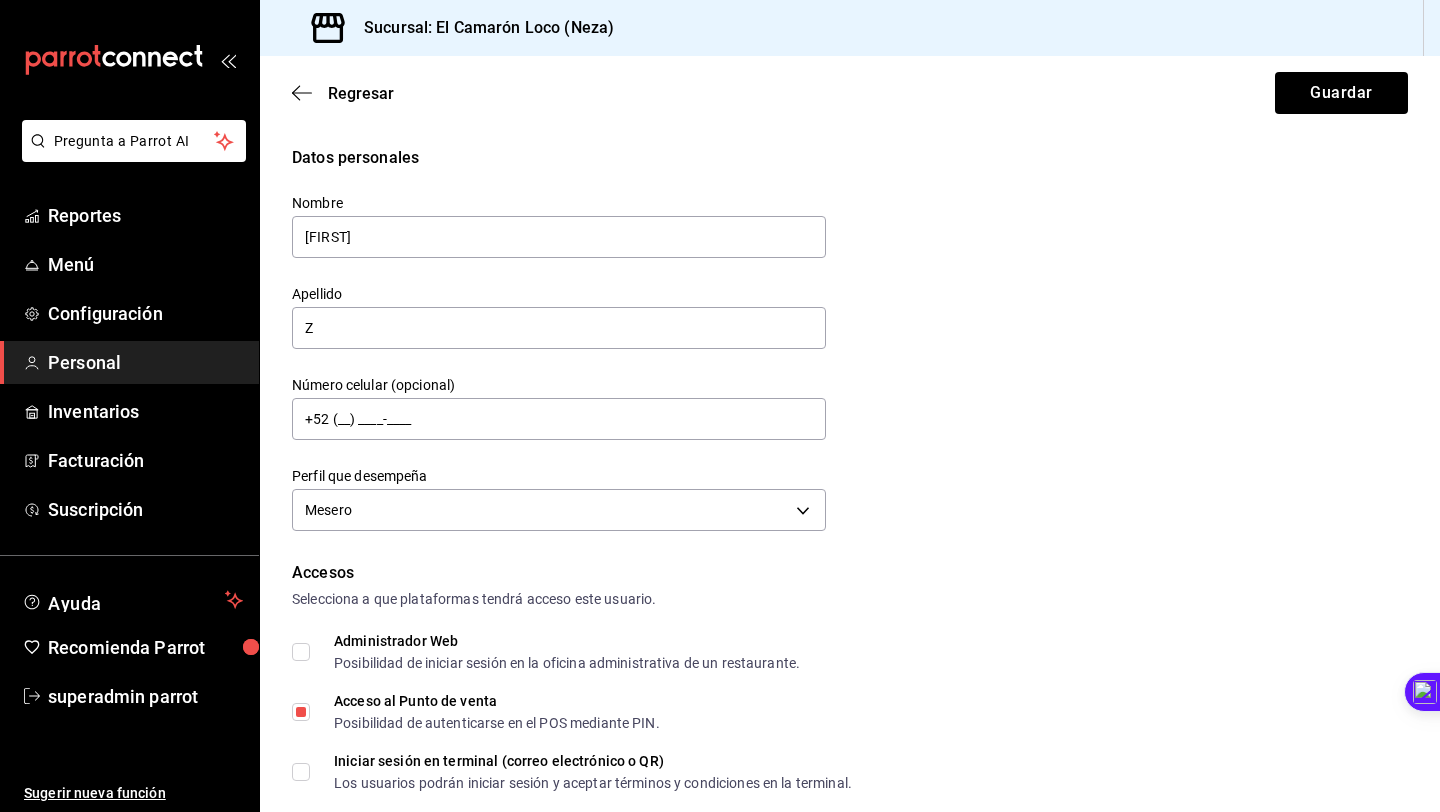 click on "Regresar Guardar" at bounding box center [850, 93] 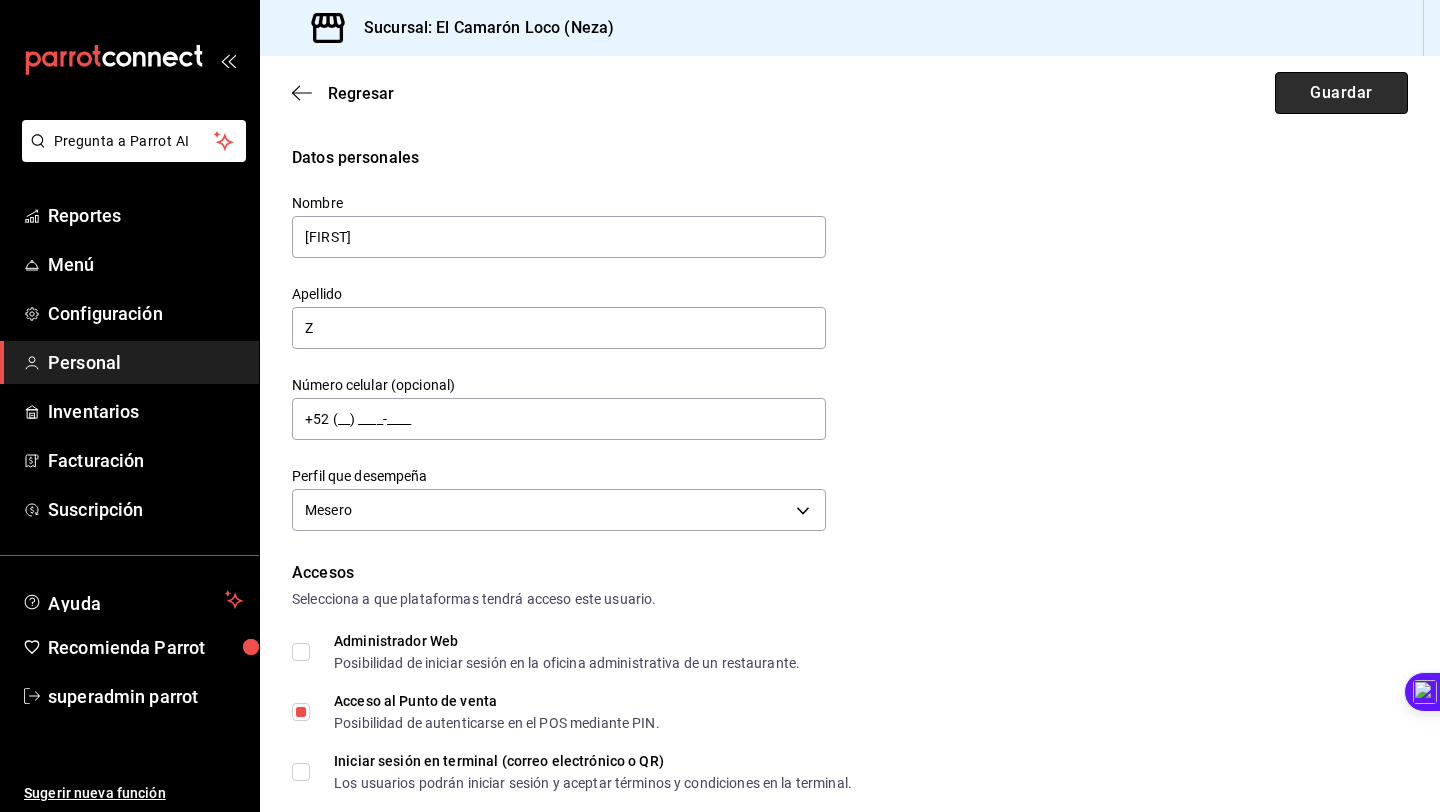 click on "Guardar" at bounding box center (1341, 93) 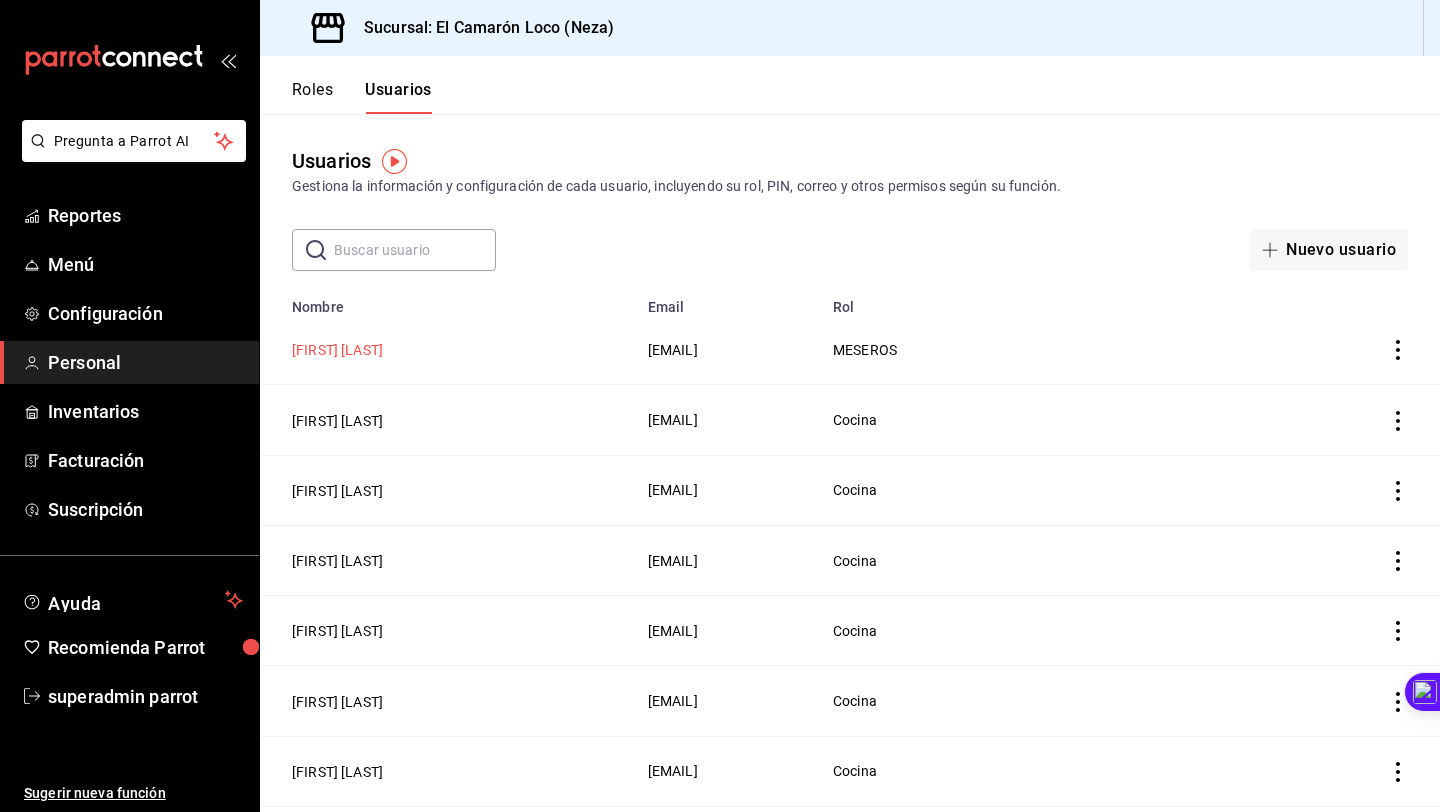 click on "MICHELL Z" at bounding box center [337, 350] 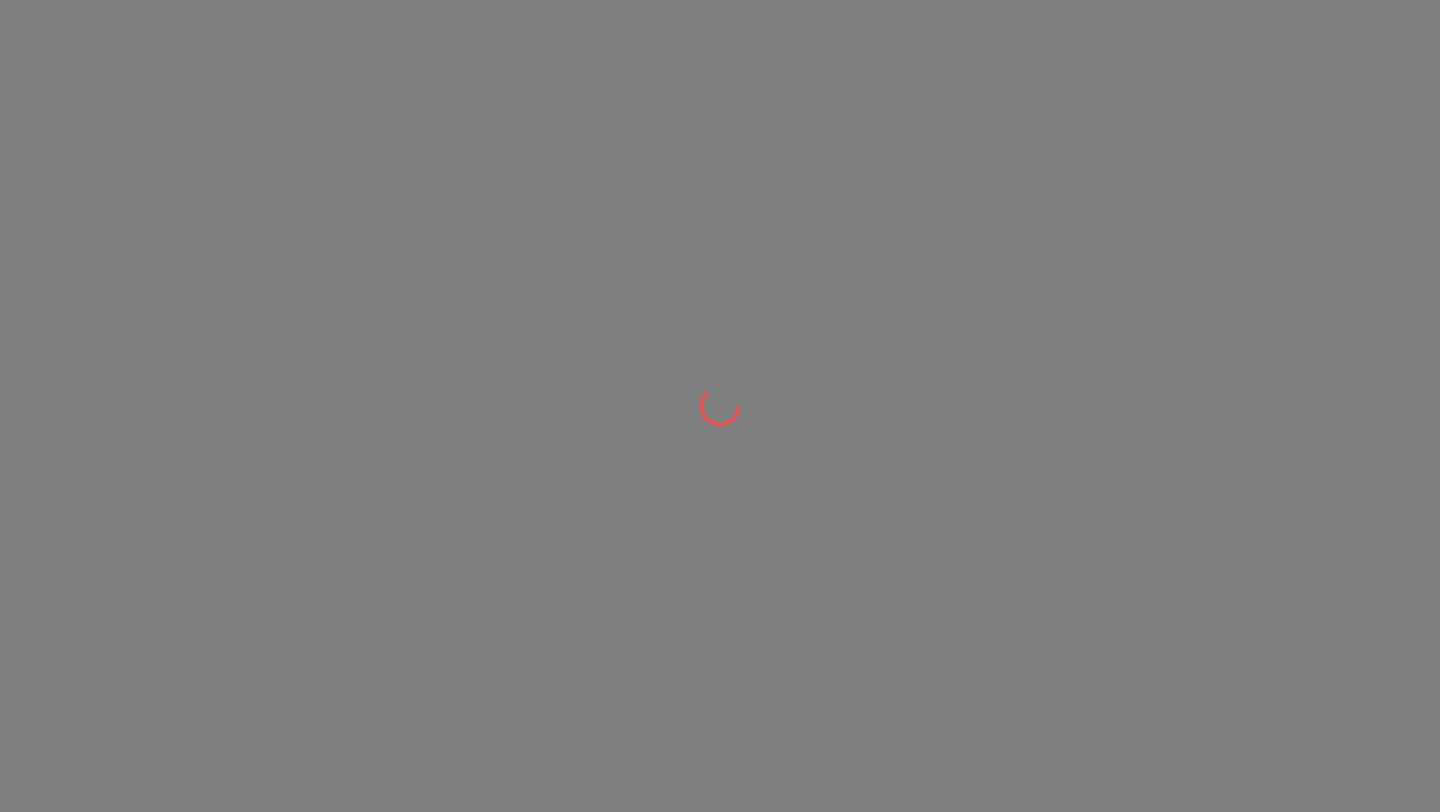 scroll, scrollTop: 0, scrollLeft: 0, axis: both 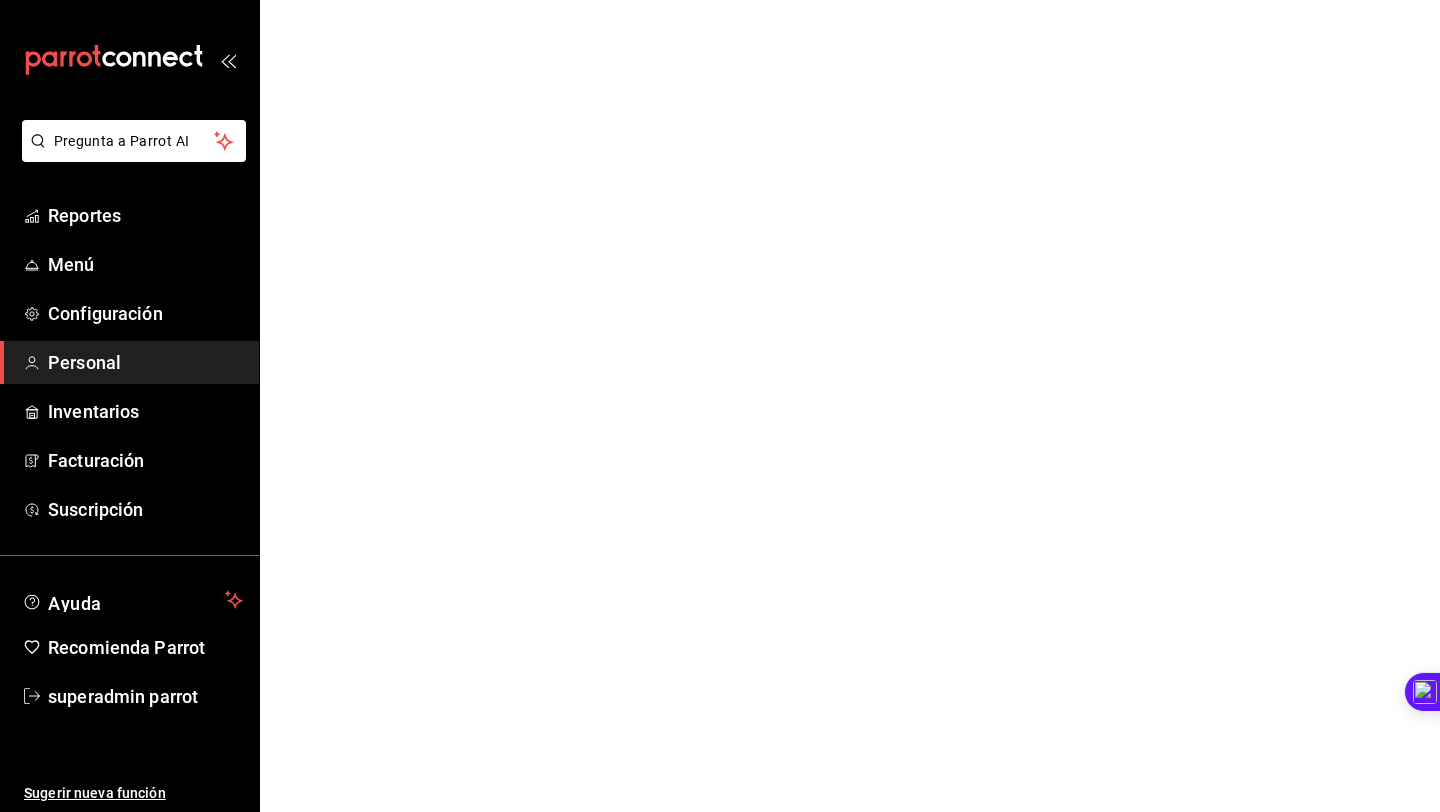 click on "Pregunta a Parrot AI Reportes   Menú   Configuración   Personal   Inventarios   Facturación   Suscripción   Ayuda Recomienda Parrot   superadmin parrot   Sugerir nueva función   Pregunta a Parrot AI Reportes   Menú   Configuración   Personal   Inventarios   Facturación   Suscripción   Ayuda Recomienda Parrot   superadmin parrot   Sugerir nueva función   Visitar centro de ayuda ([PHONE]) [EMAIL] Visitar centro de ayuda ([PHONE]) [EMAIL]" at bounding box center (720, 0) 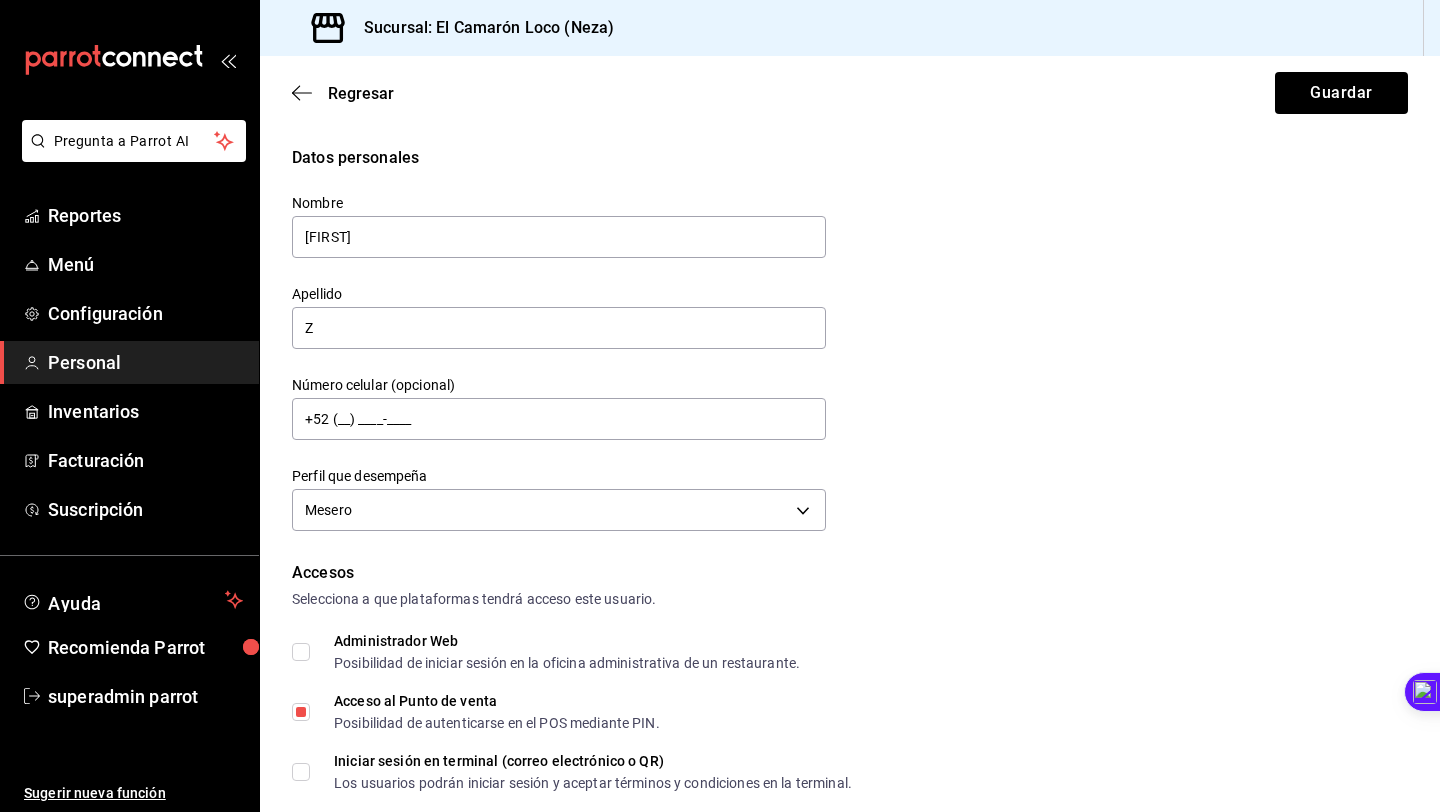 scroll, scrollTop: 852, scrollLeft: 0, axis: vertical 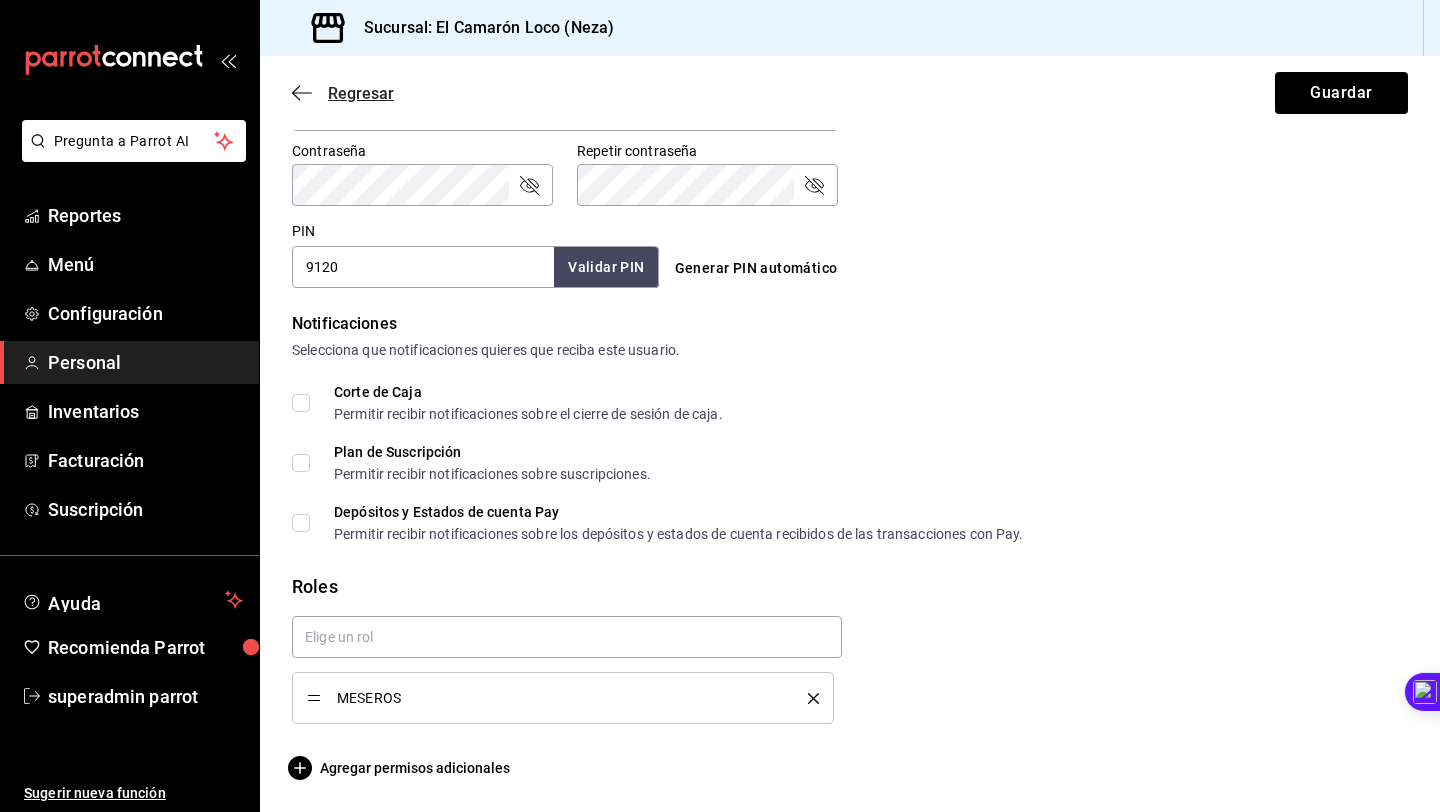click 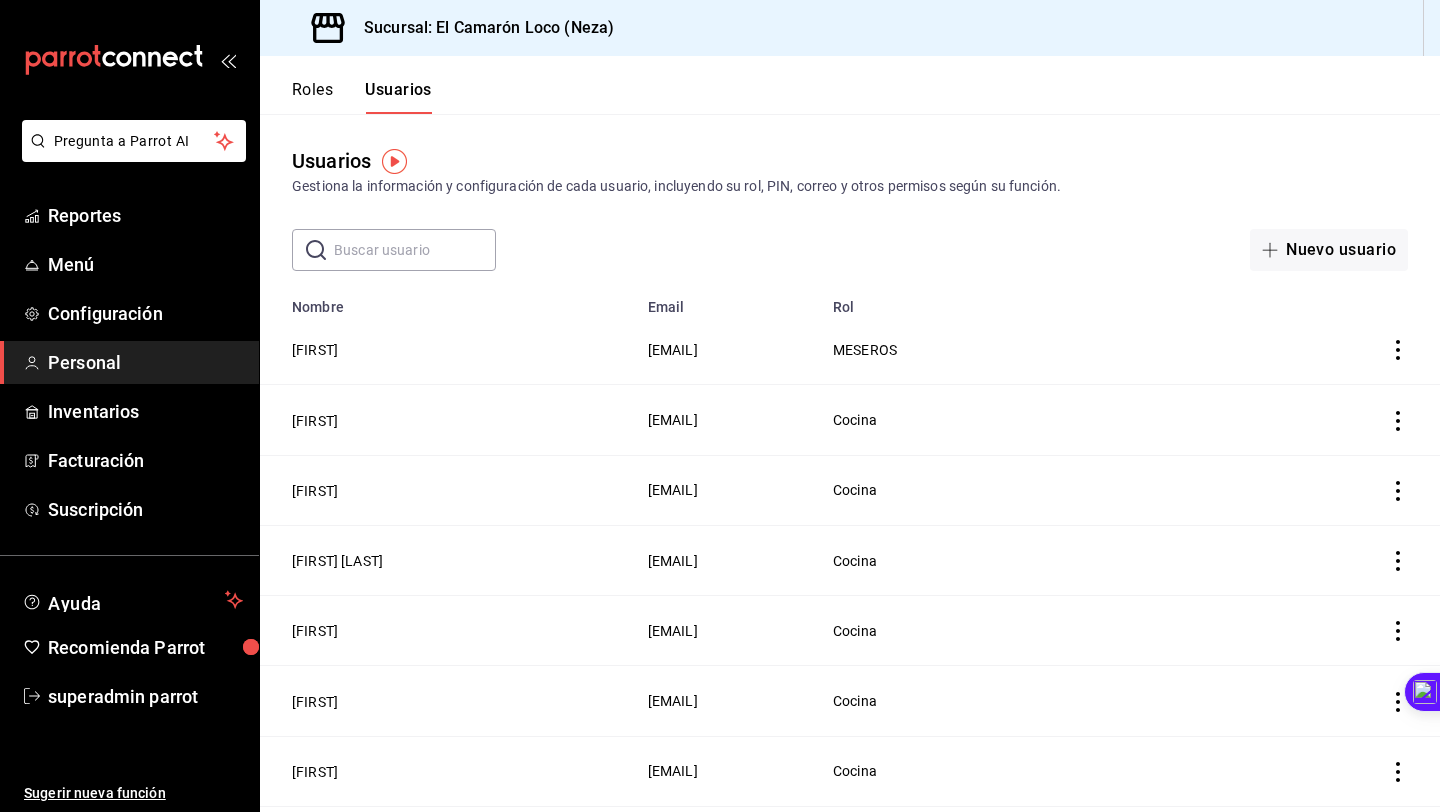 click 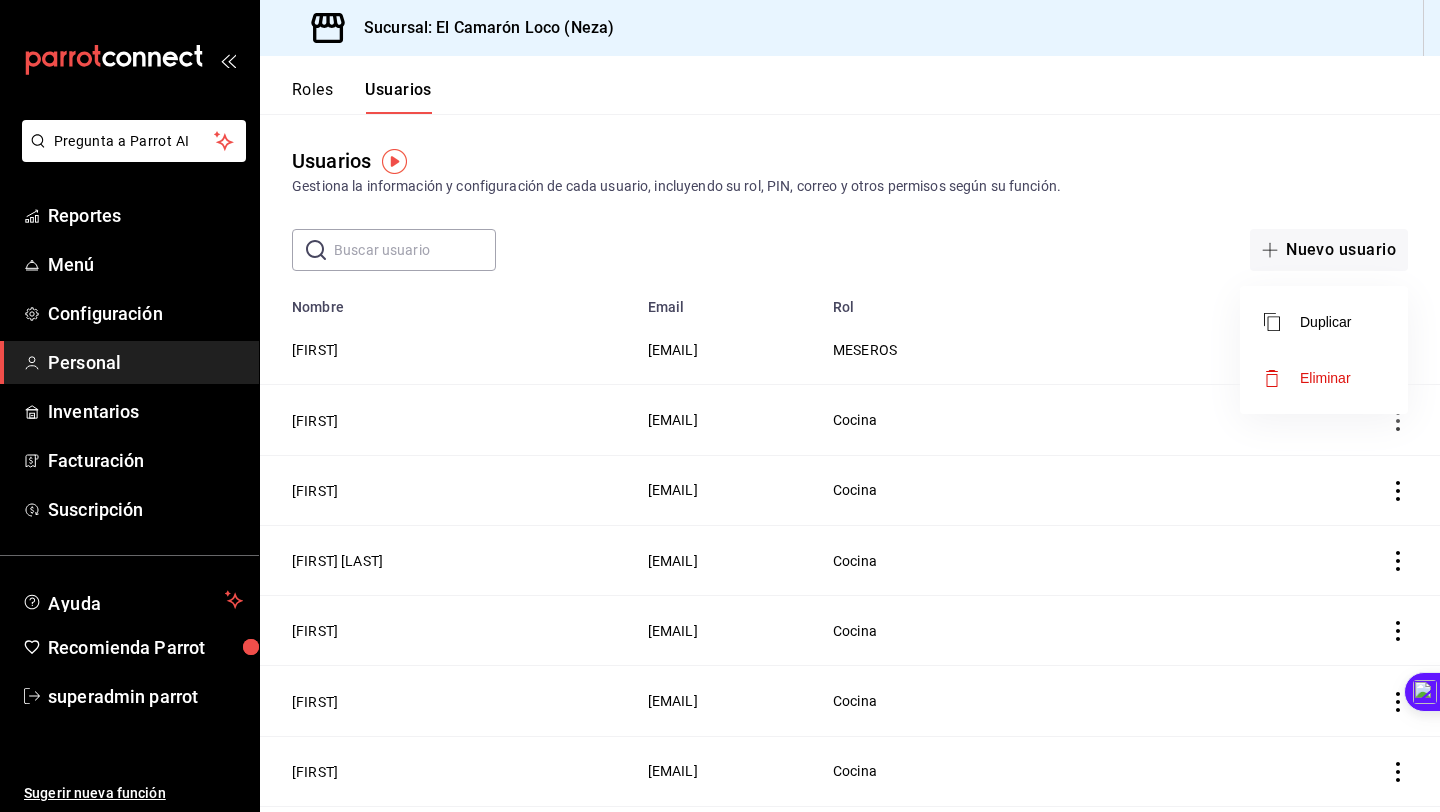 click on "Eliminar" at bounding box center (1324, 378) 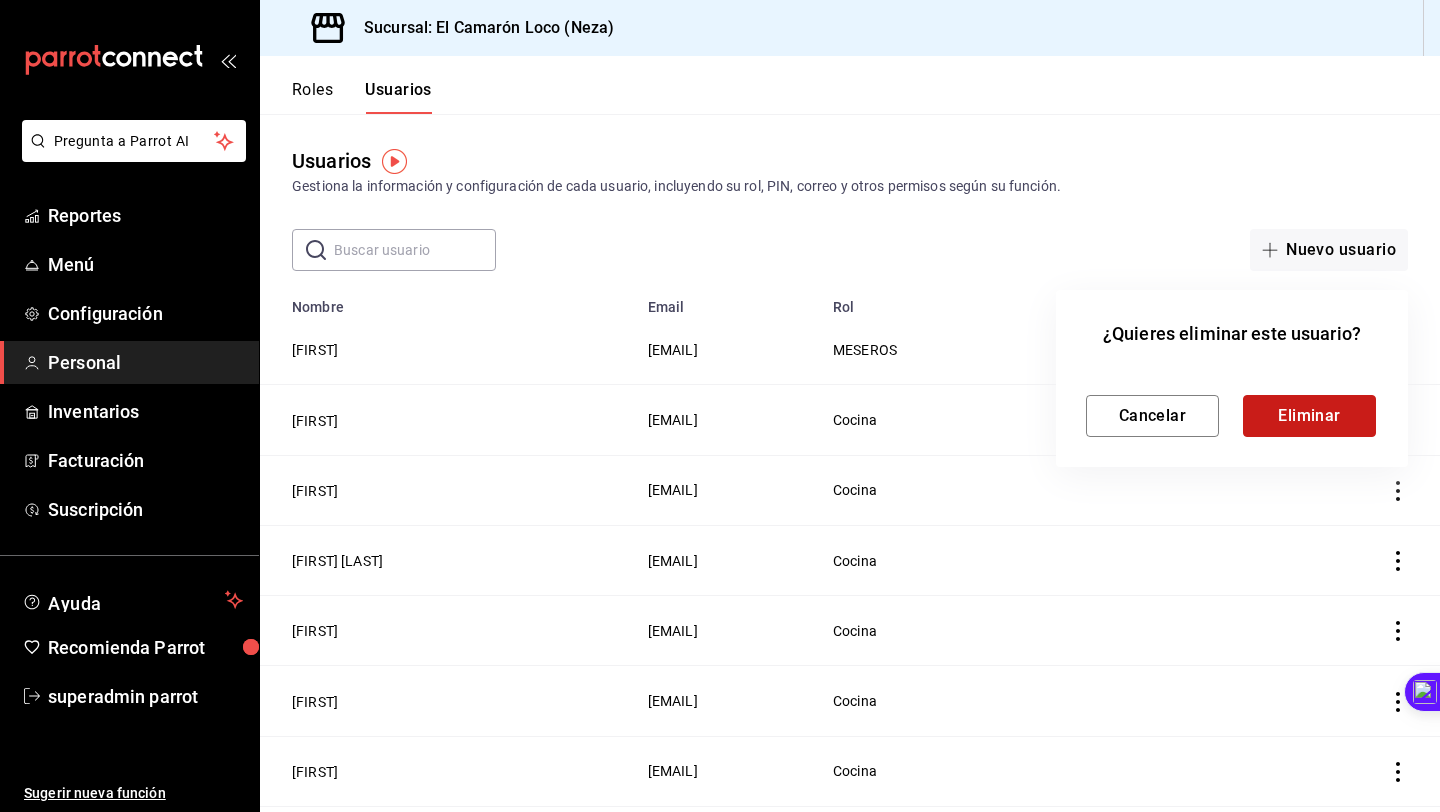 click on "Eliminar" at bounding box center (1309, 416) 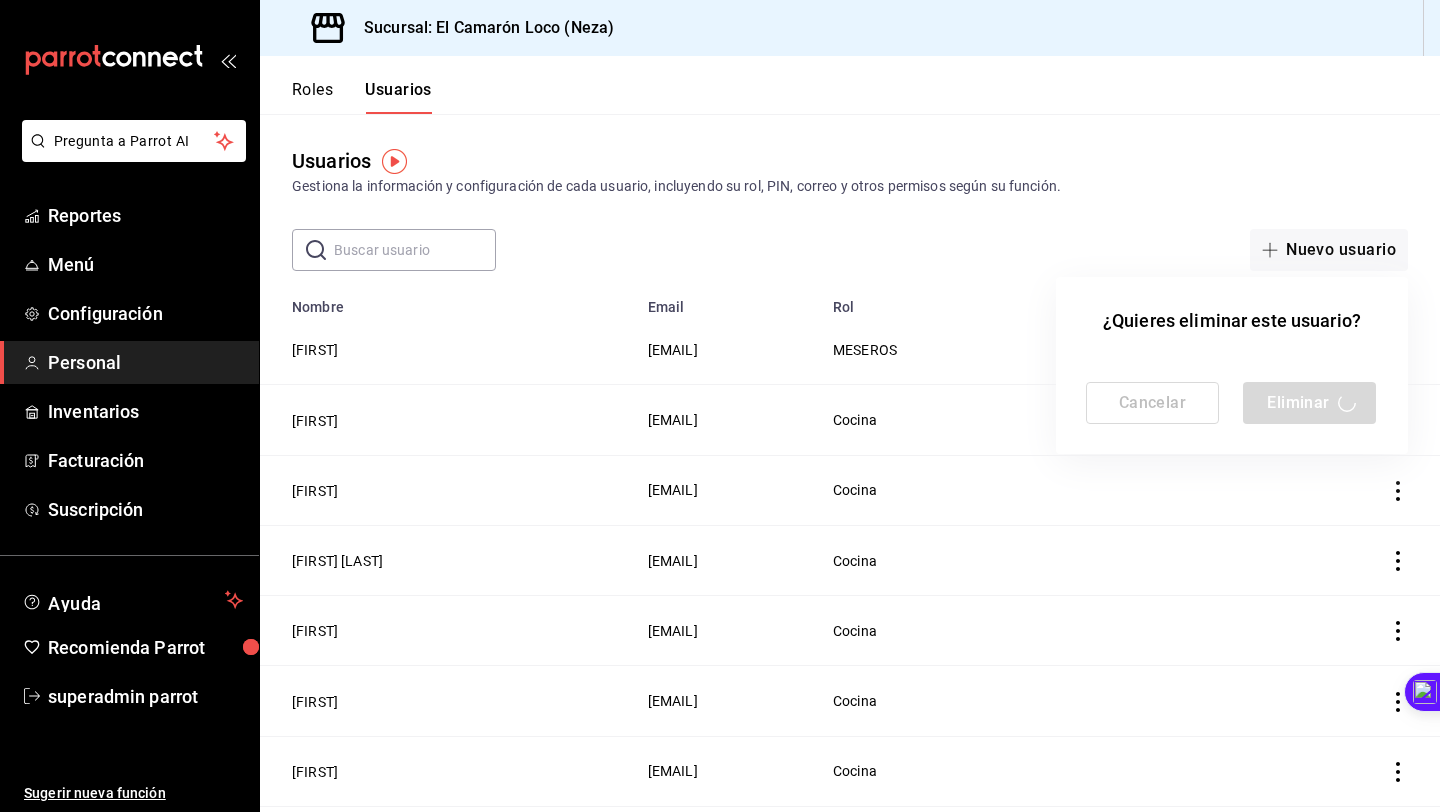 click at bounding box center (720, 406) 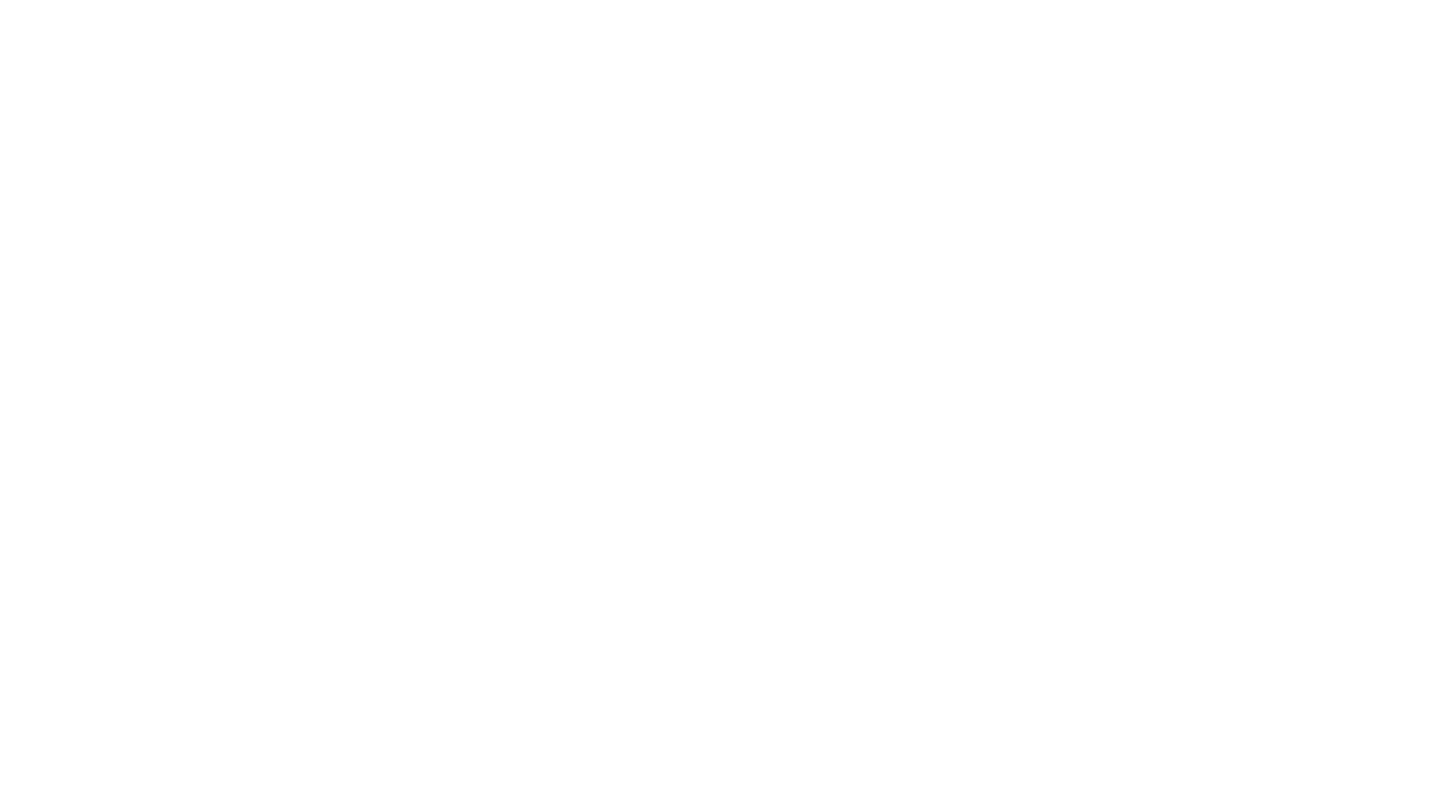 scroll, scrollTop: 0, scrollLeft: 0, axis: both 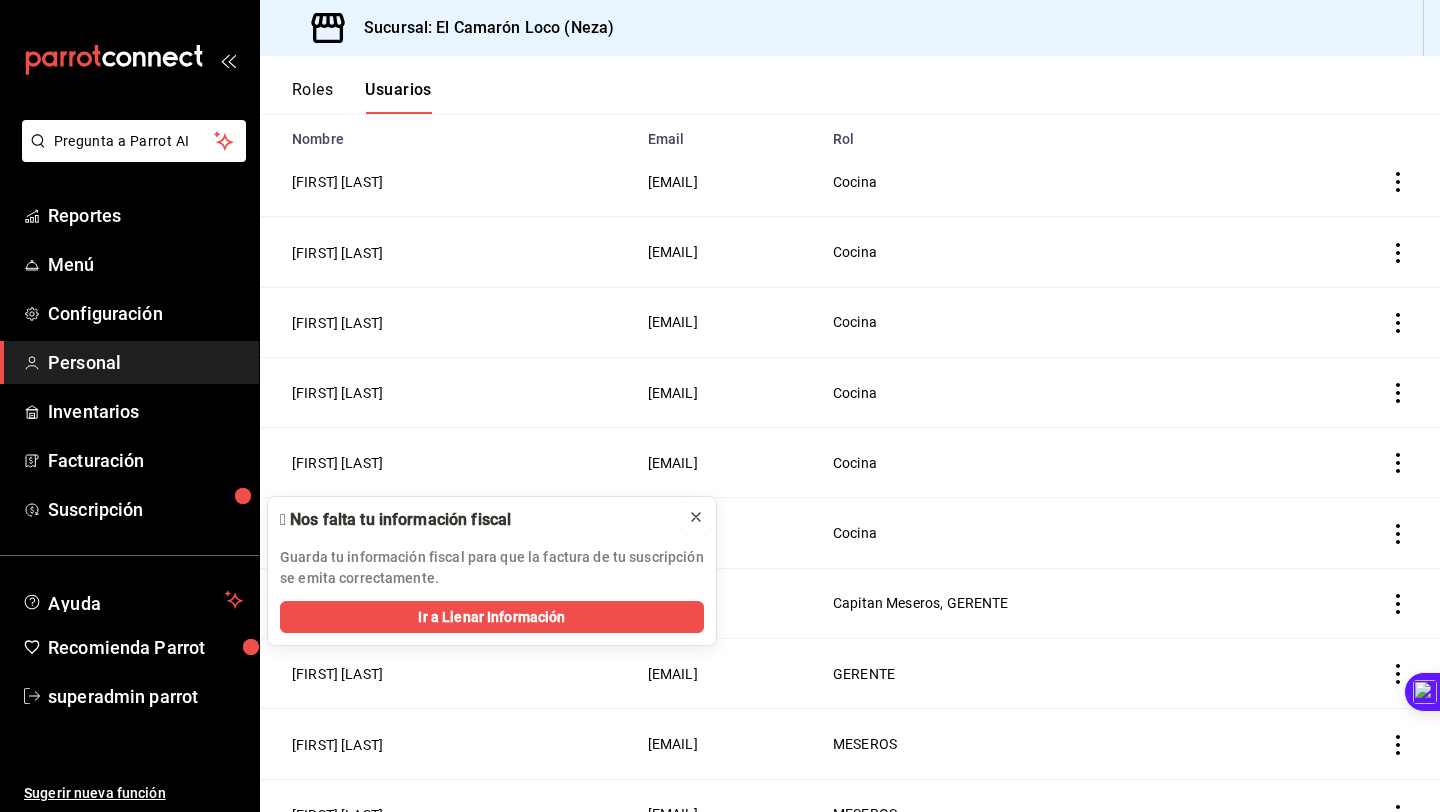 click 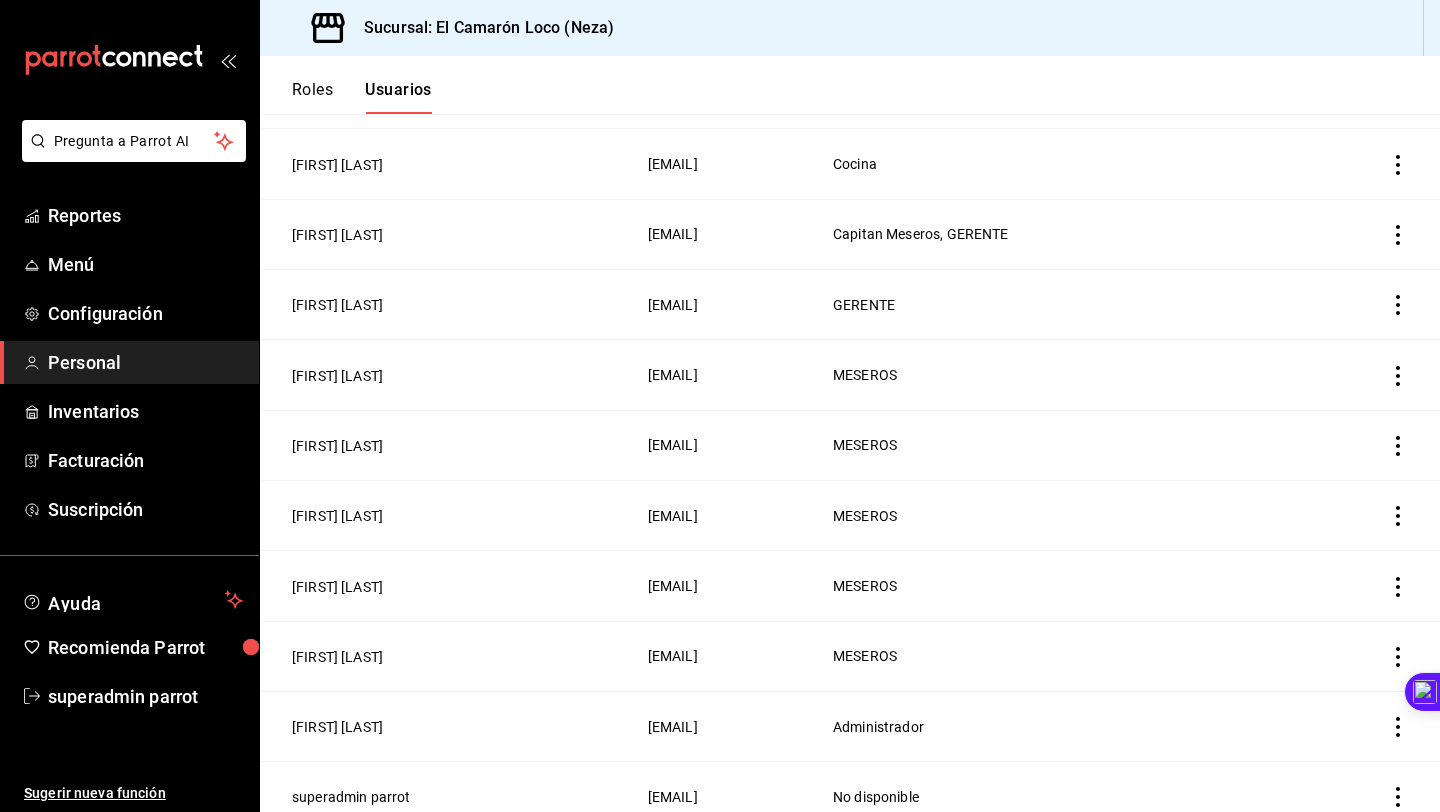 scroll, scrollTop: 549, scrollLeft: 0, axis: vertical 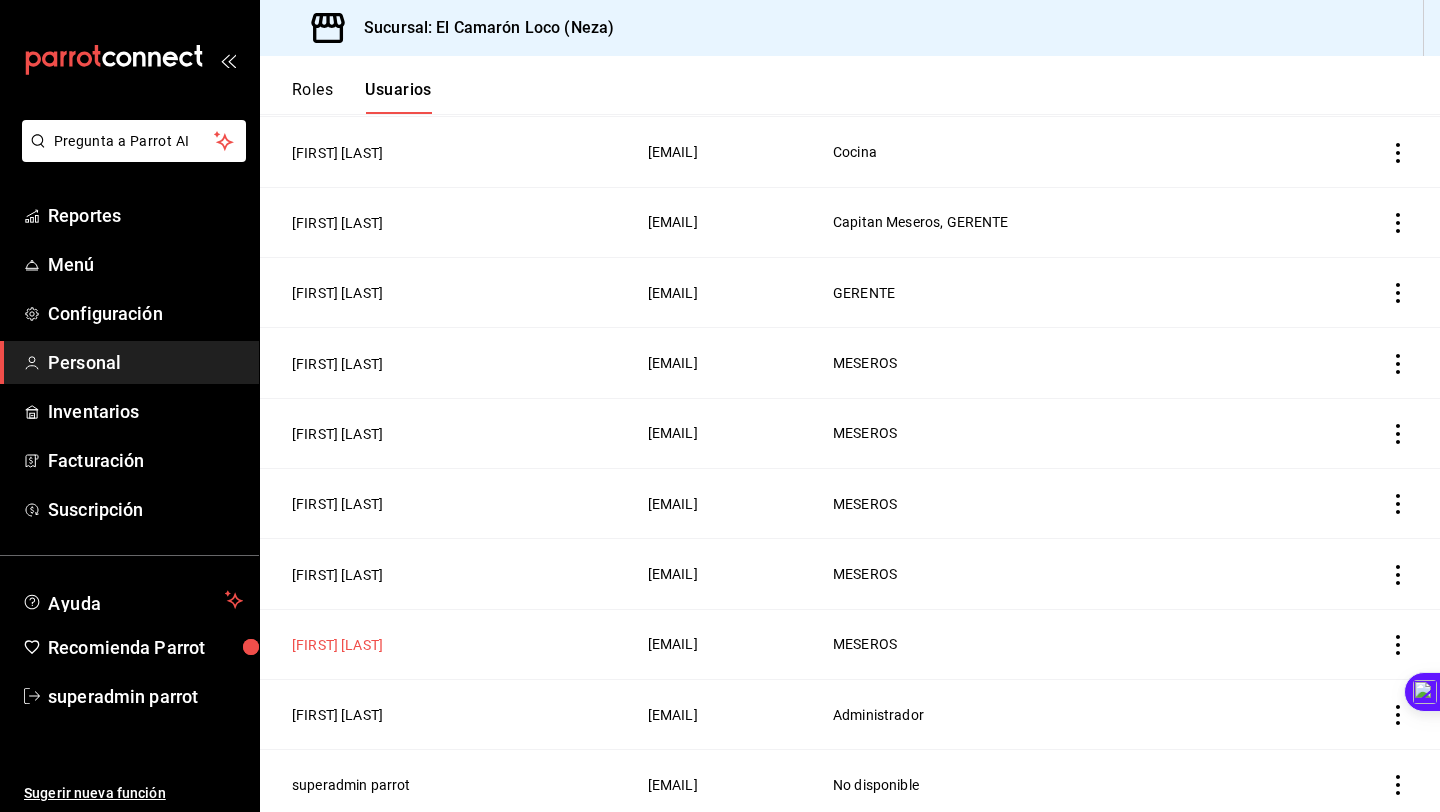 click on "MINERVA X" at bounding box center (337, 645) 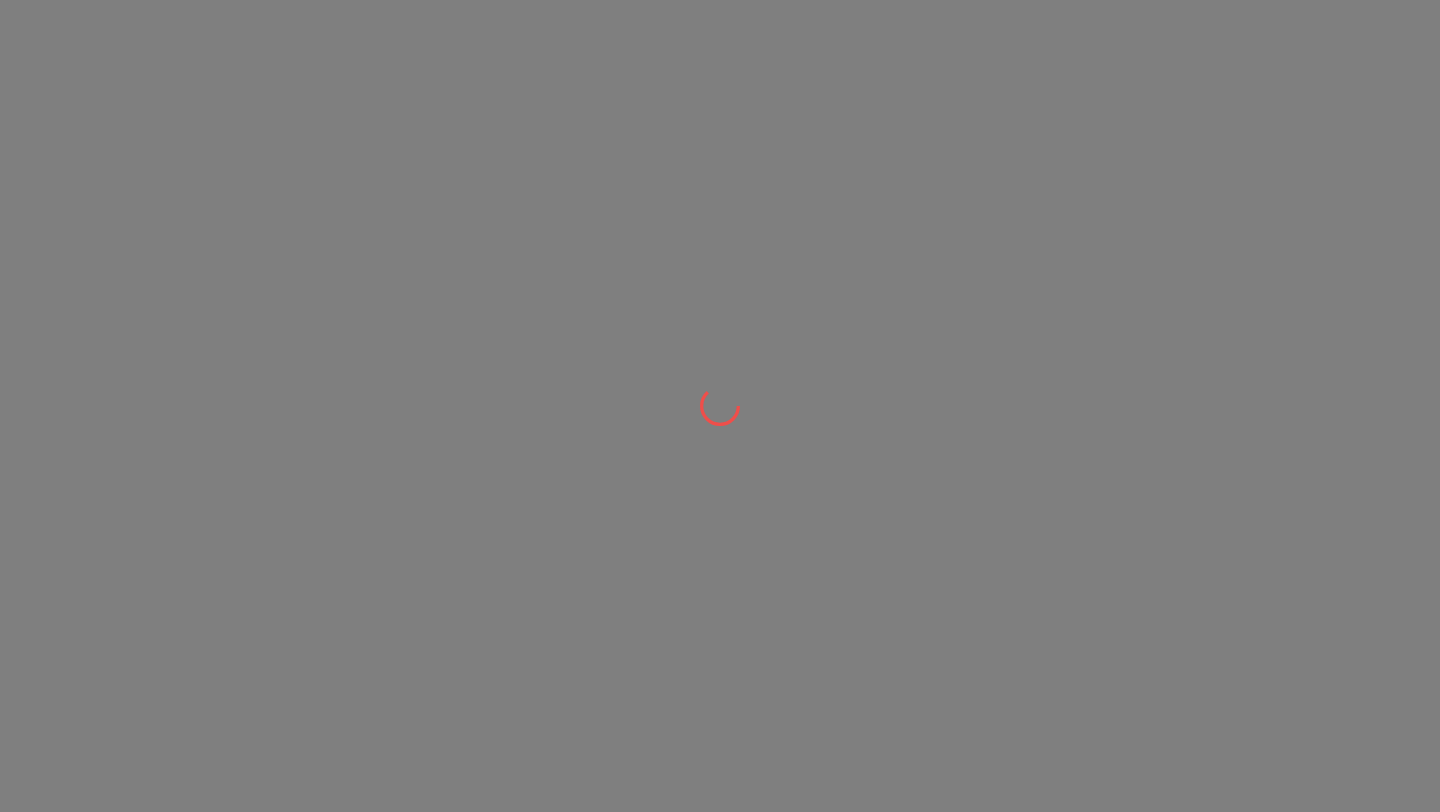 scroll, scrollTop: 0, scrollLeft: 0, axis: both 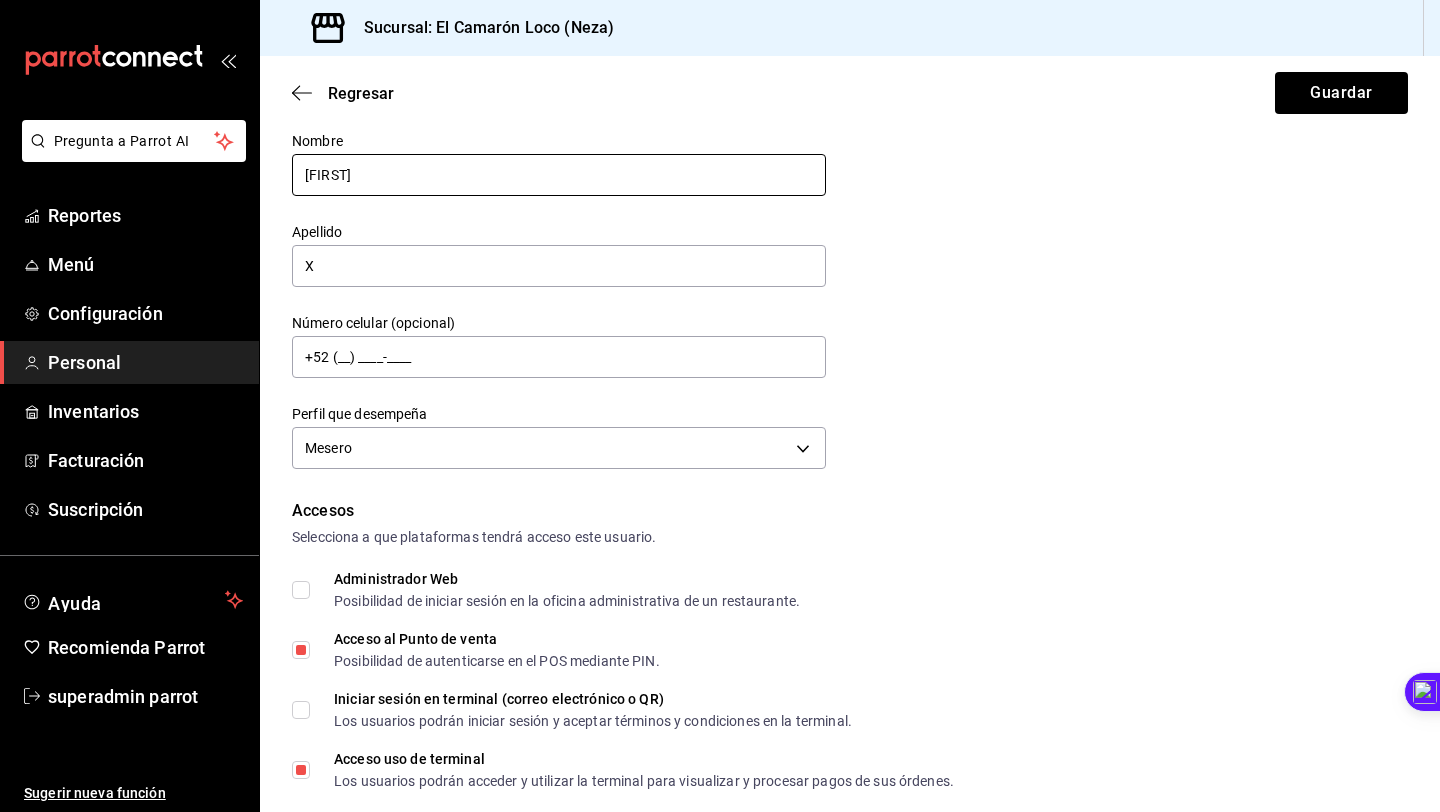 click on "[FIRST]" at bounding box center [559, 175] 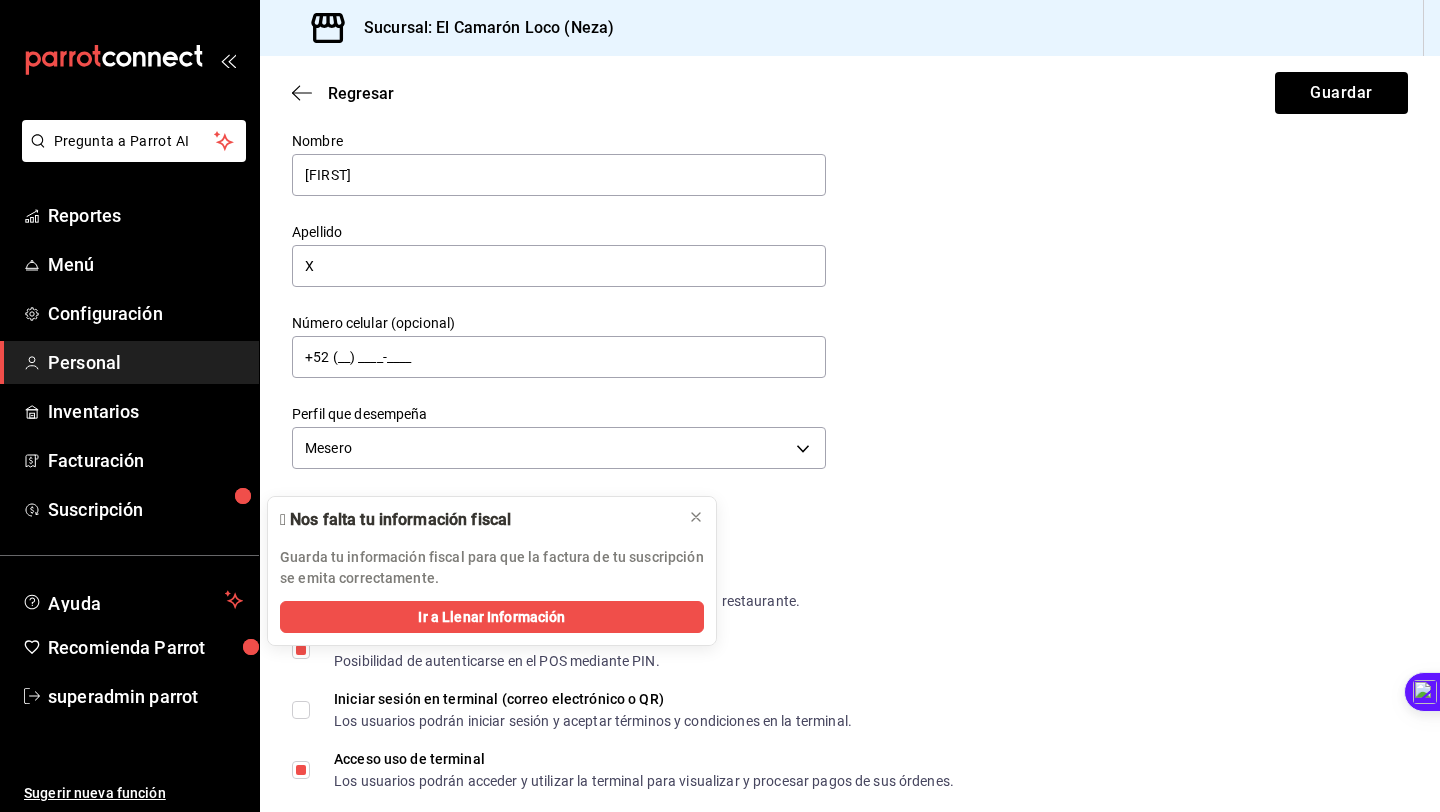 type on "[FIRST]" 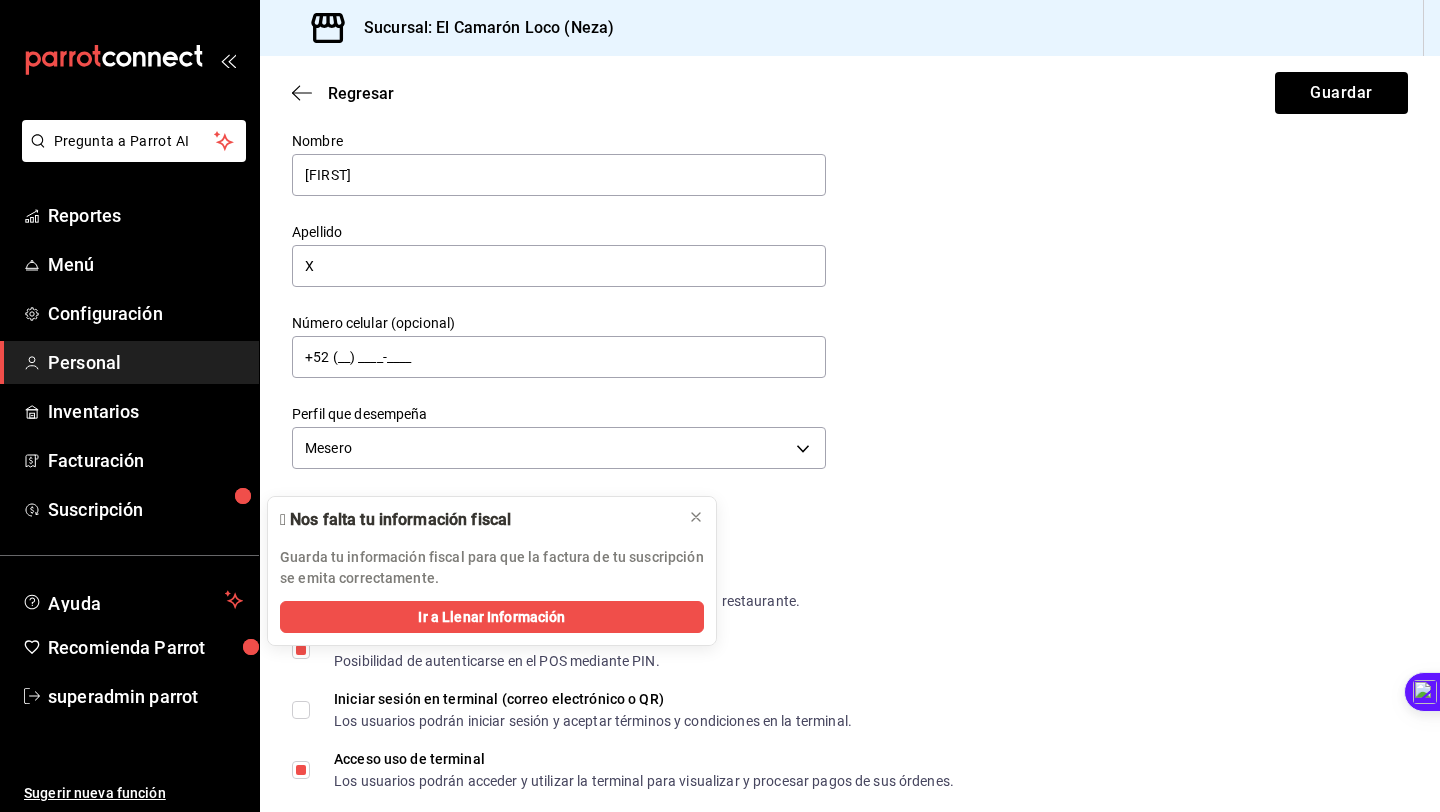 click on "Datos personales Nombre [FIRST] Apellido [LAST] Número celular (opcional) [PHONE] Perfil que desempeña Mesero WAITER" at bounding box center (850, 279) 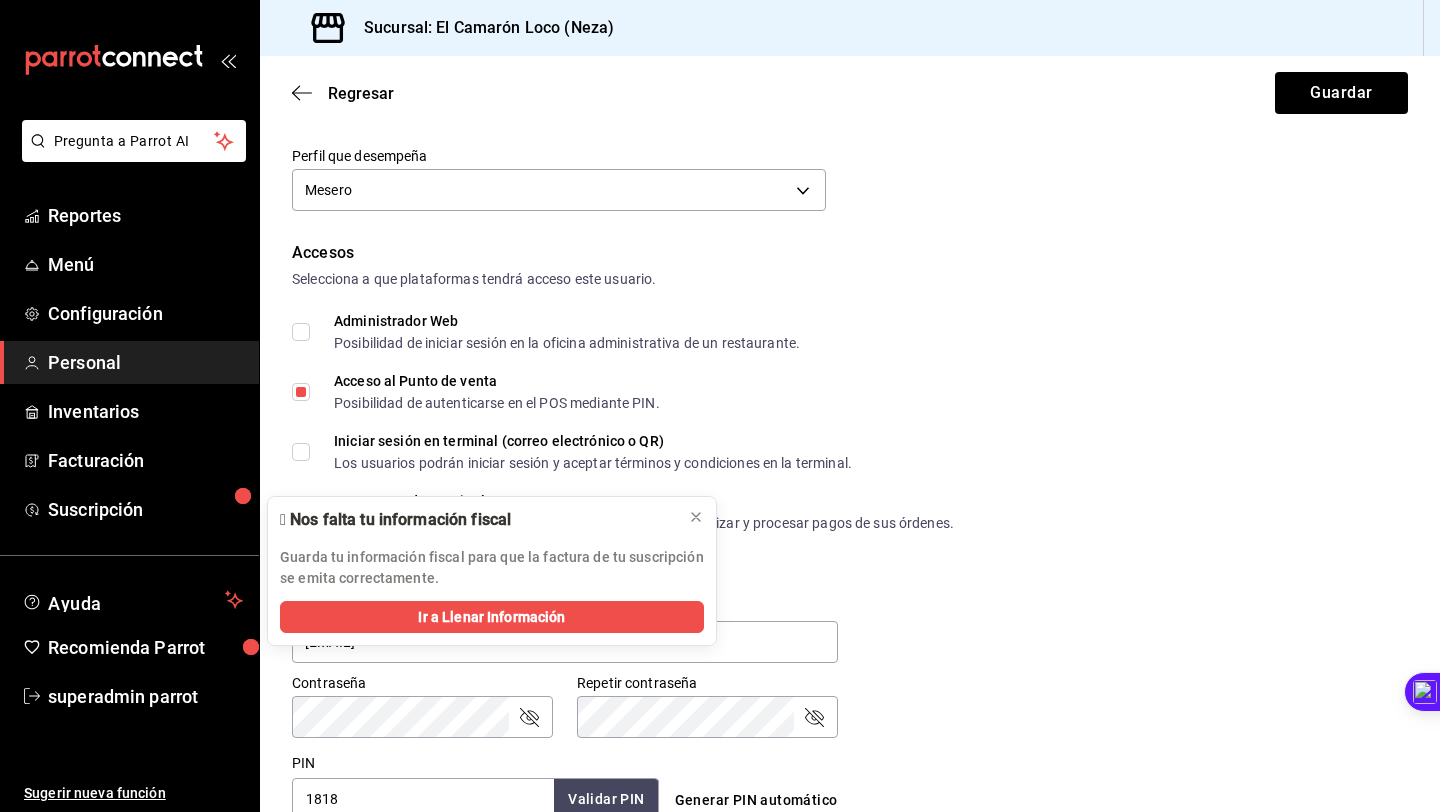 scroll, scrollTop: 329, scrollLeft: 0, axis: vertical 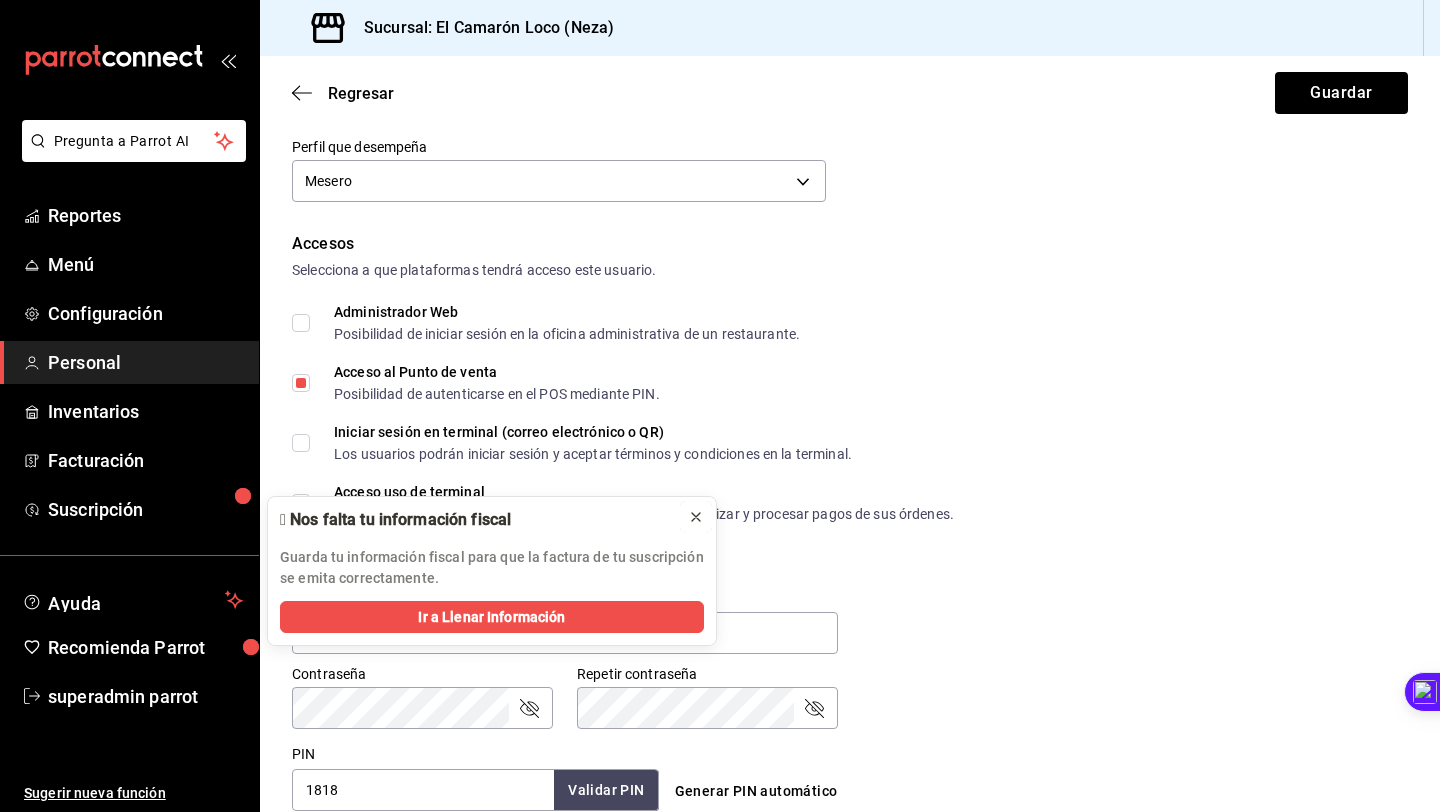 click 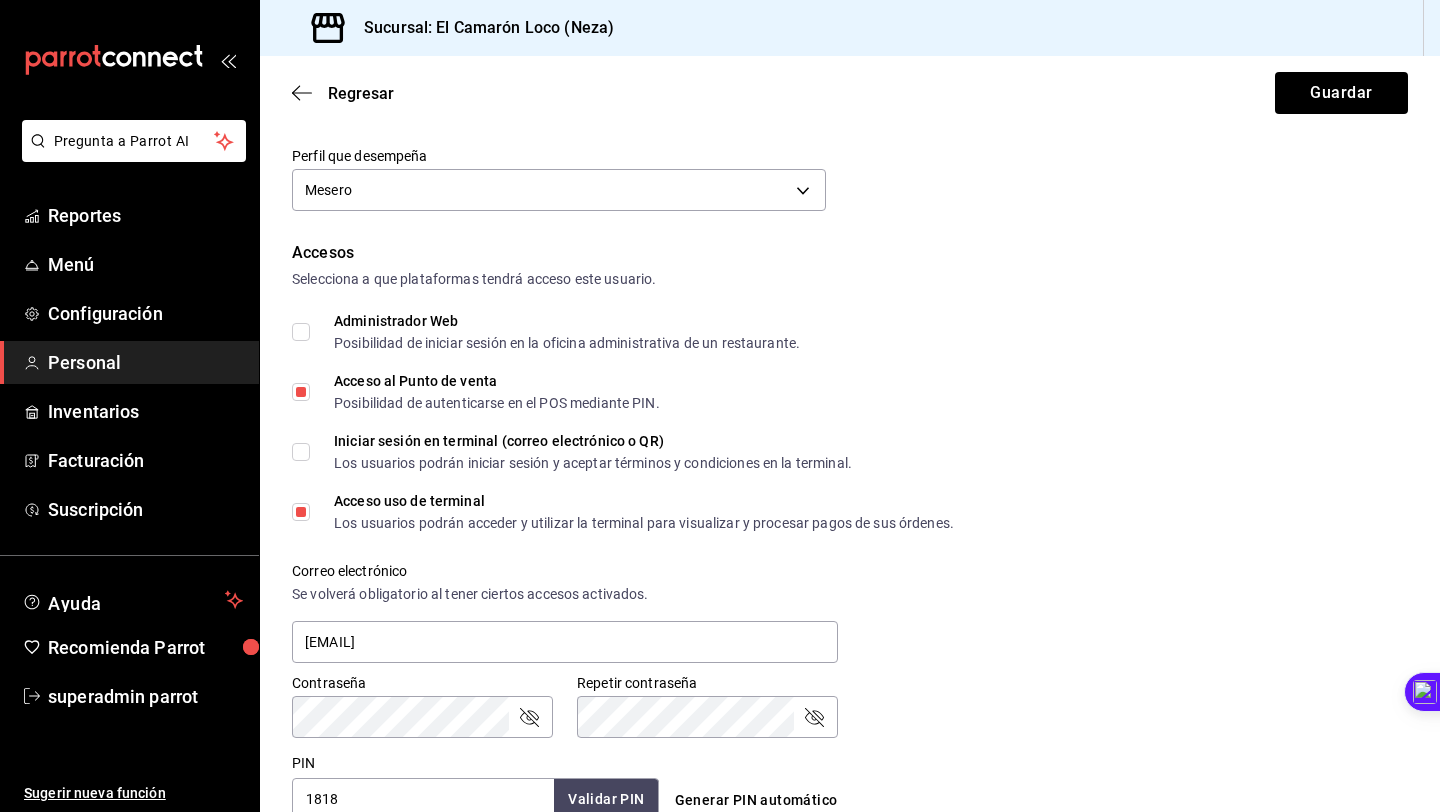 scroll, scrollTop: 0, scrollLeft: 0, axis: both 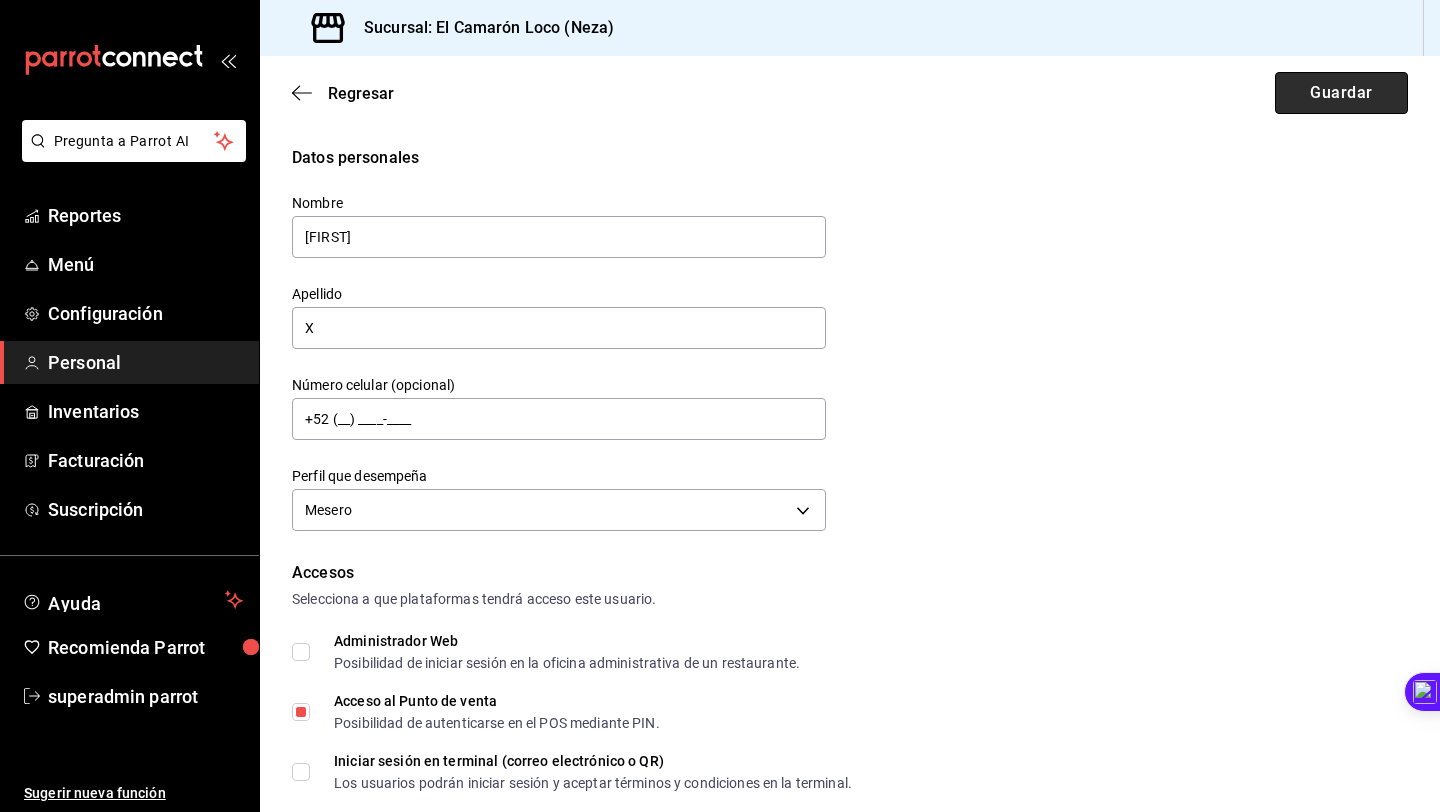 click on "Guardar" at bounding box center [1341, 93] 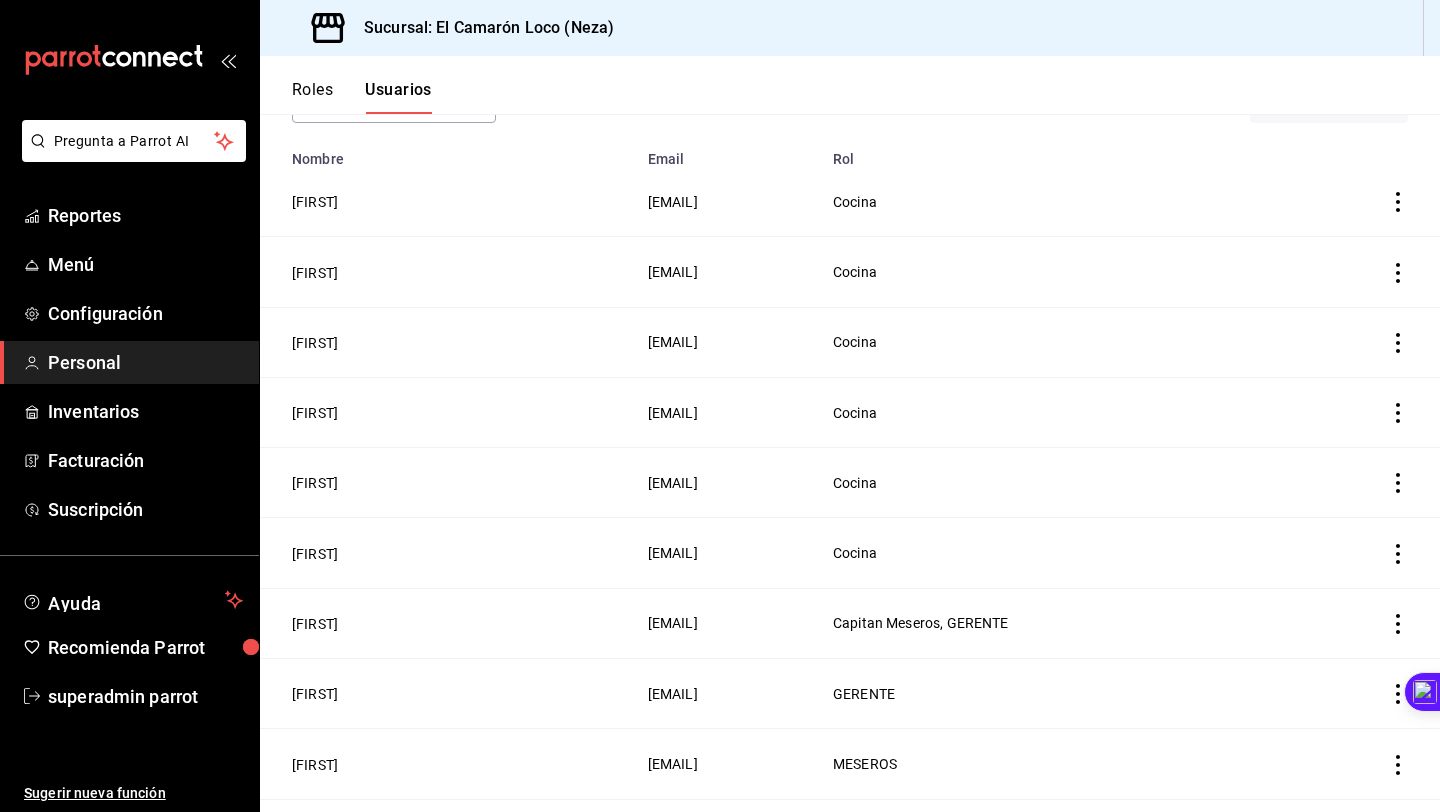 scroll, scrollTop: 181, scrollLeft: 0, axis: vertical 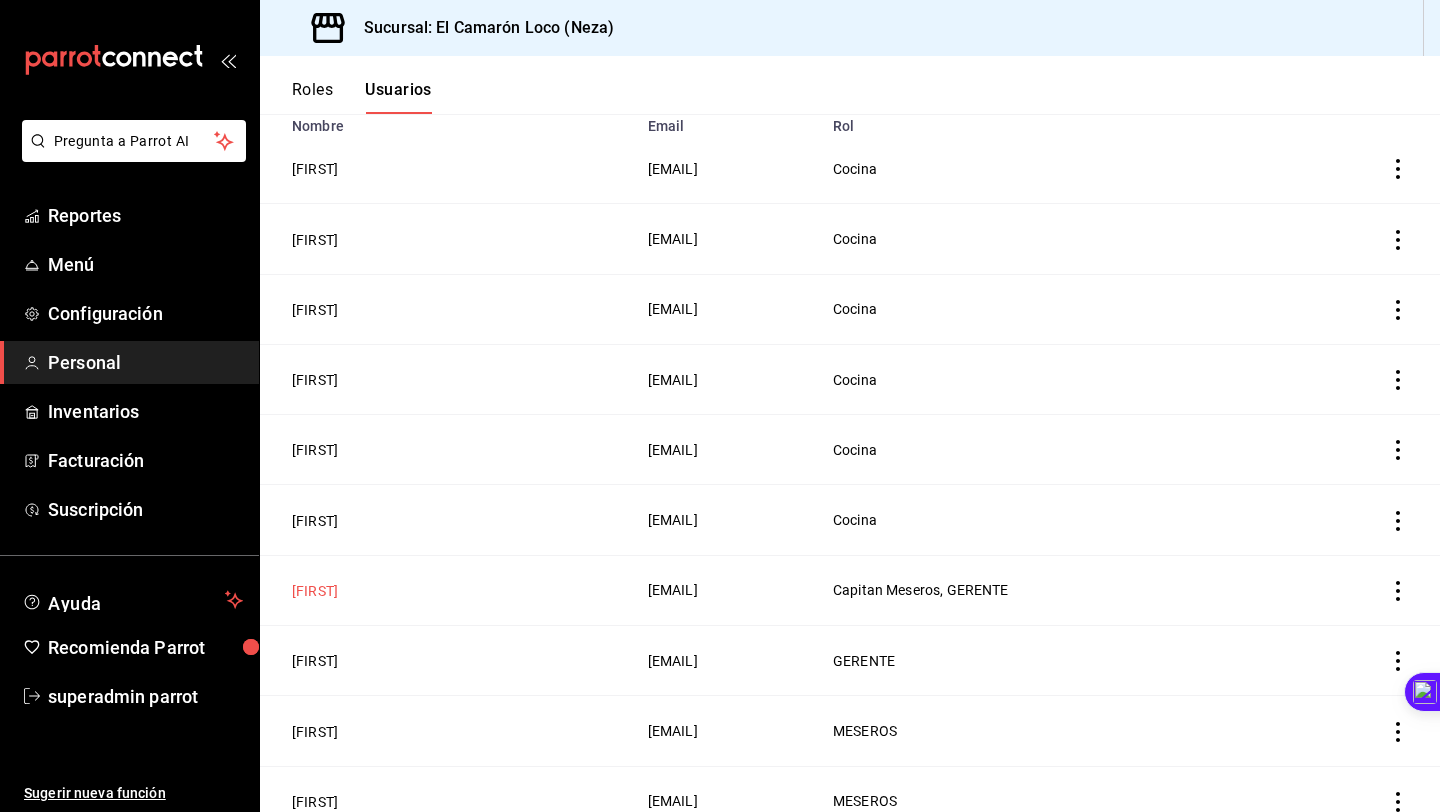 click on "[FIRST]" at bounding box center (315, 591) 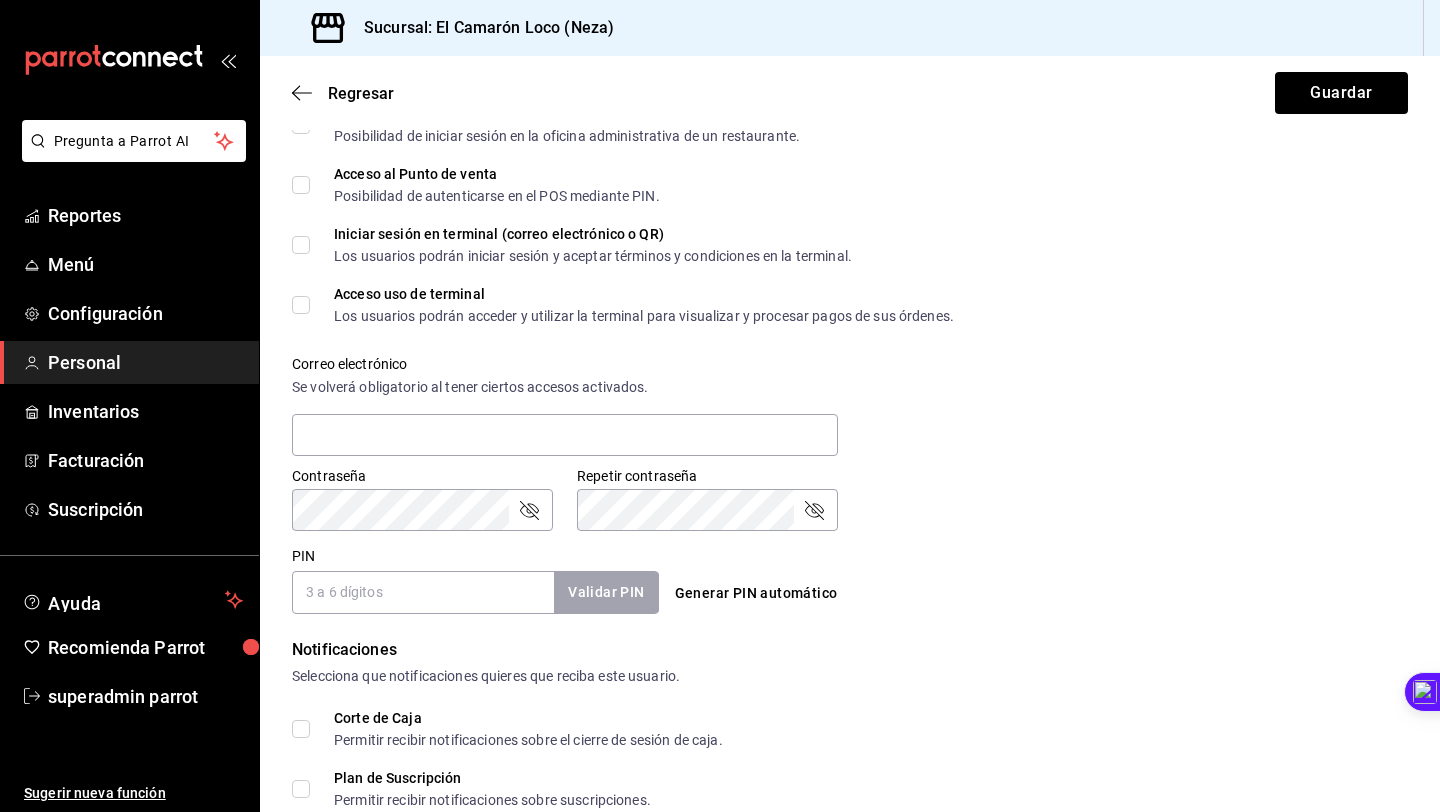 click on "PIN" at bounding box center (423, 592) 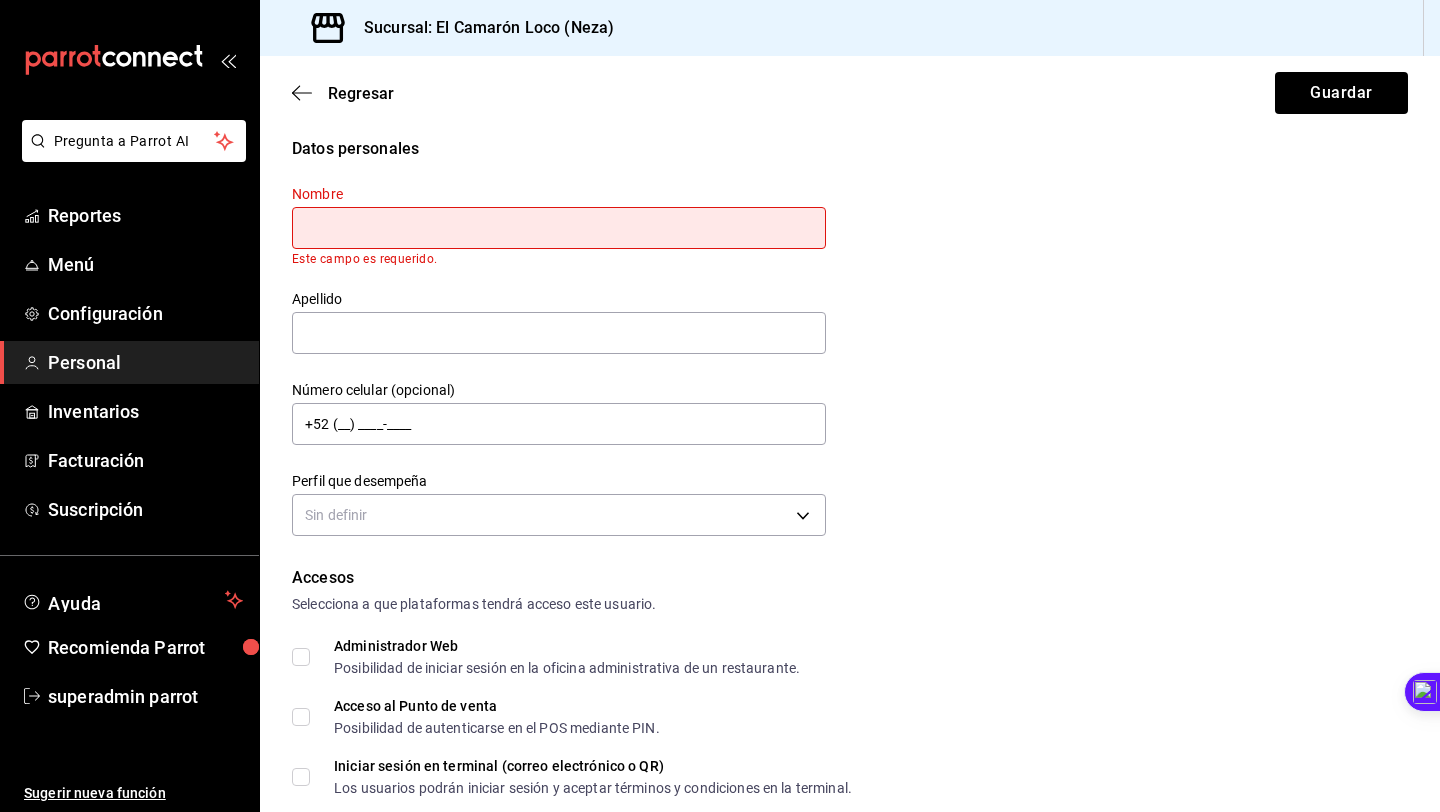scroll, scrollTop: 0, scrollLeft: 0, axis: both 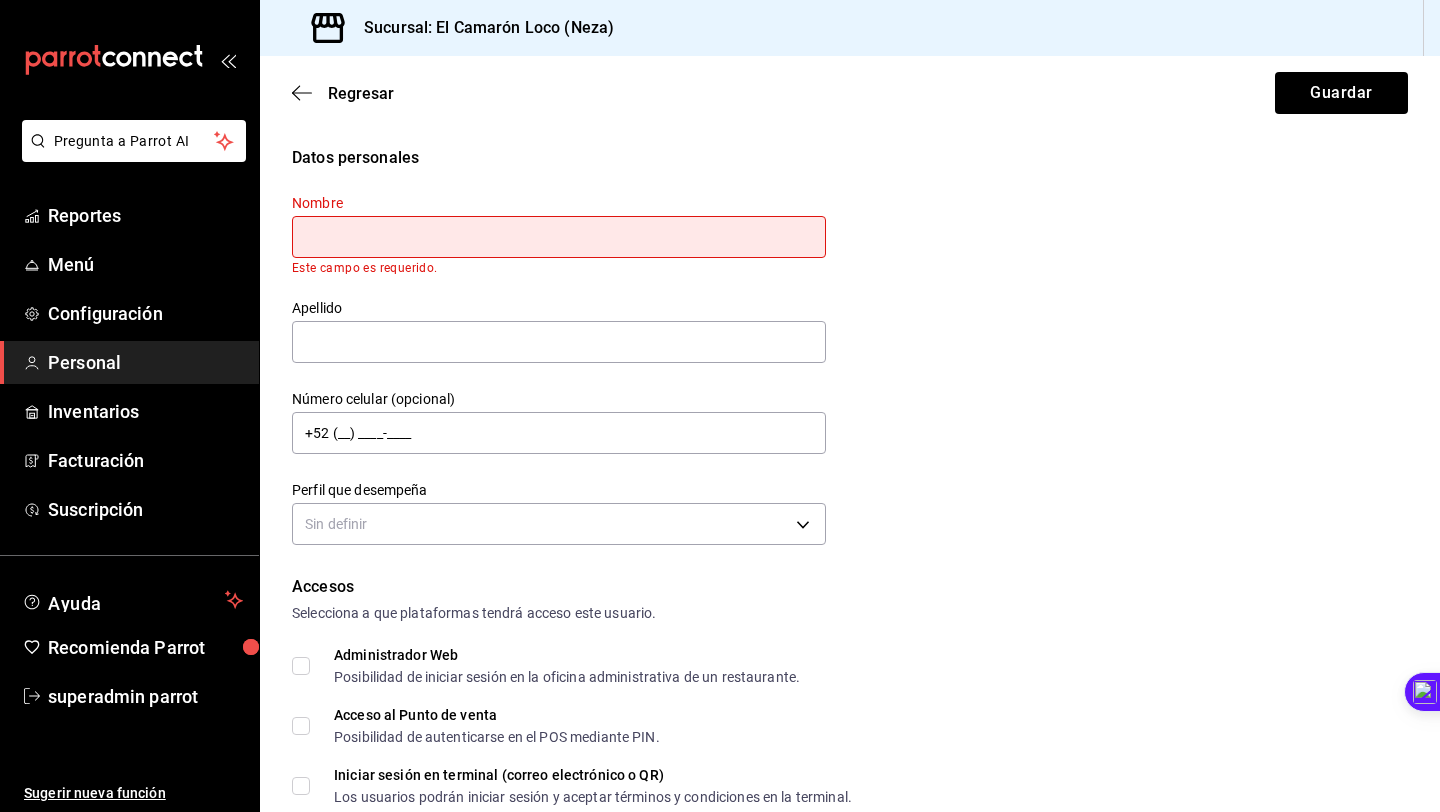 click on "Datos personales" at bounding box center (850, 158) 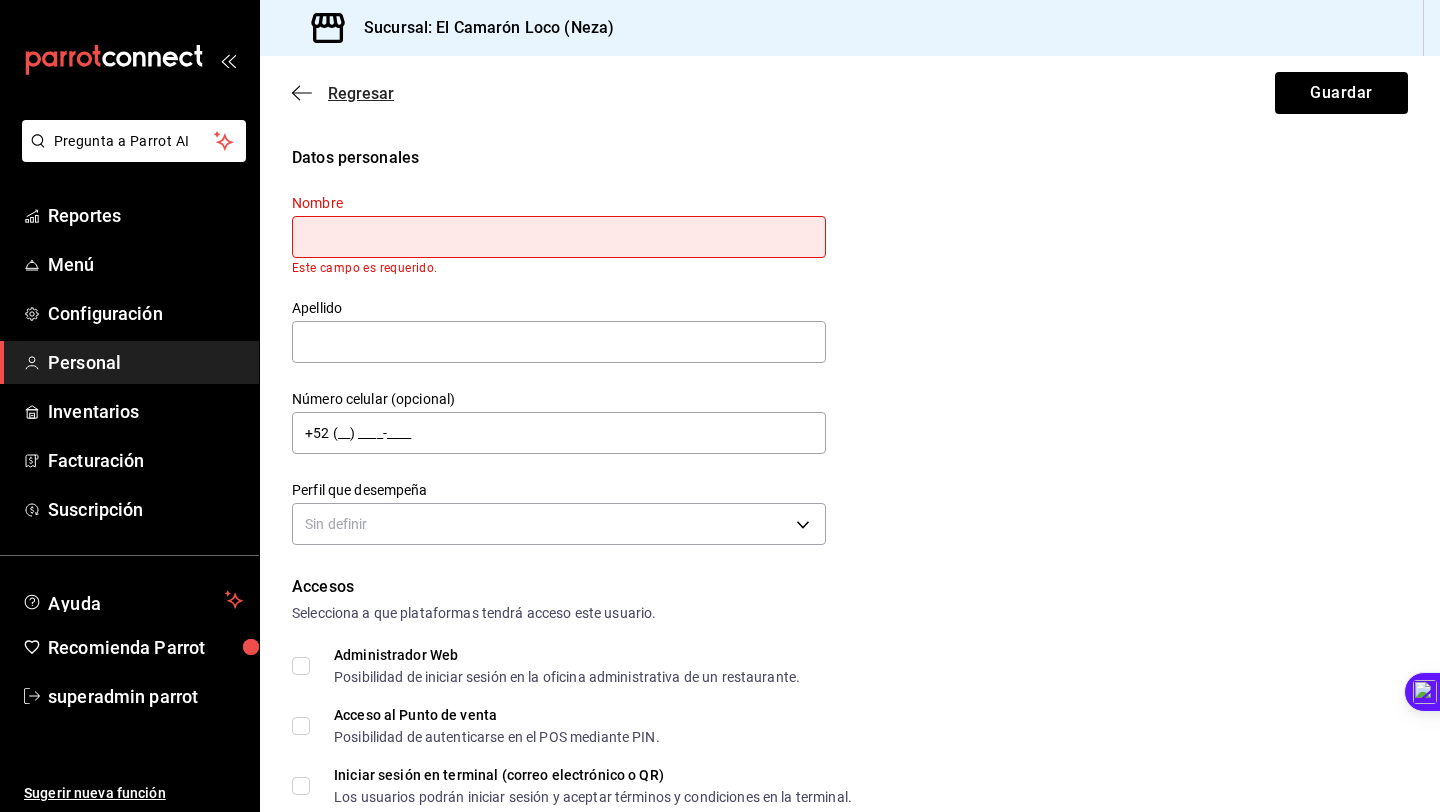 click 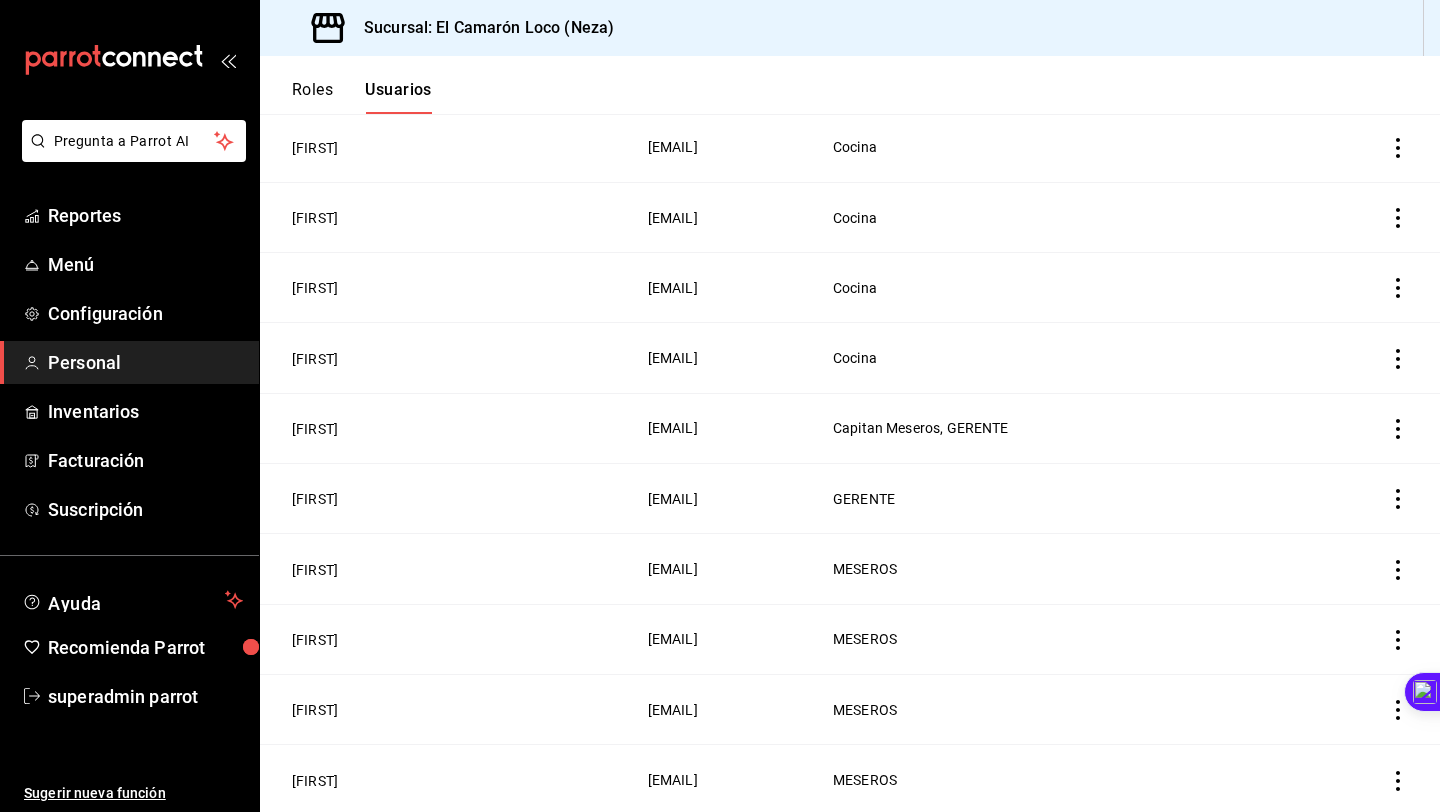 scroll, scrollTop: 372, scrollLeft: 0, axis: vertical 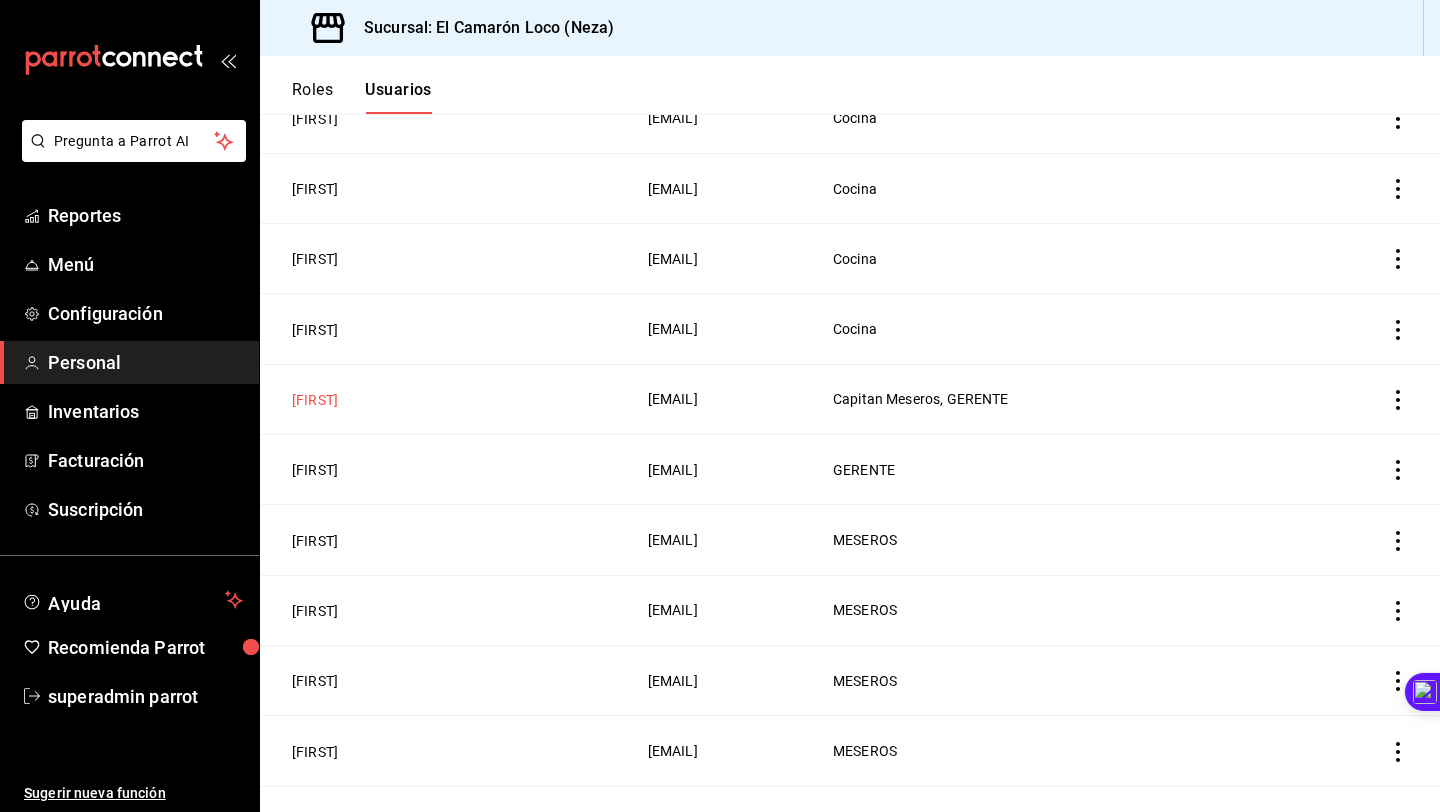 click on "[FIRST]" at bounding box center [315, 400] 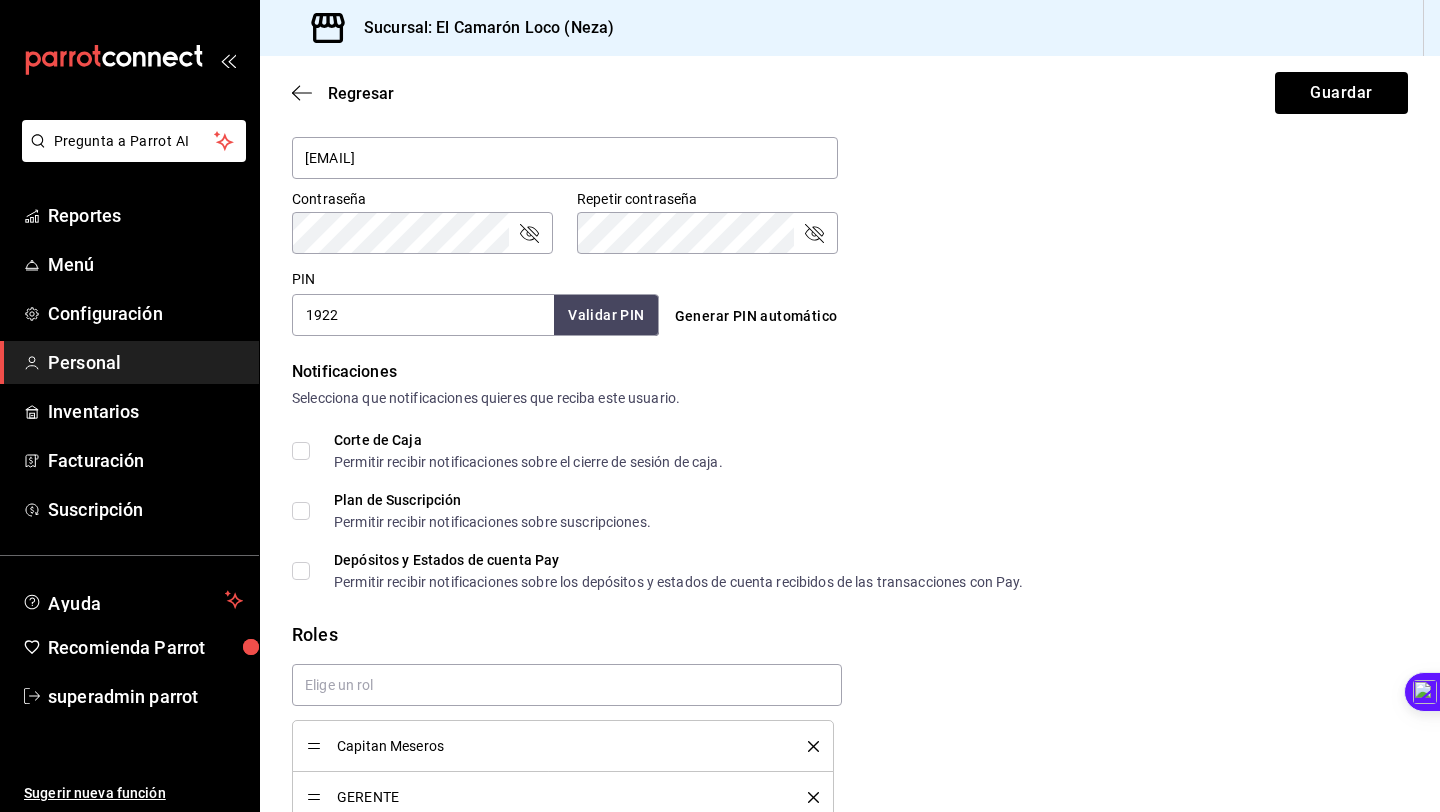 scroll, scrollTop: 903, scrollLeft: 0, axis: vertical 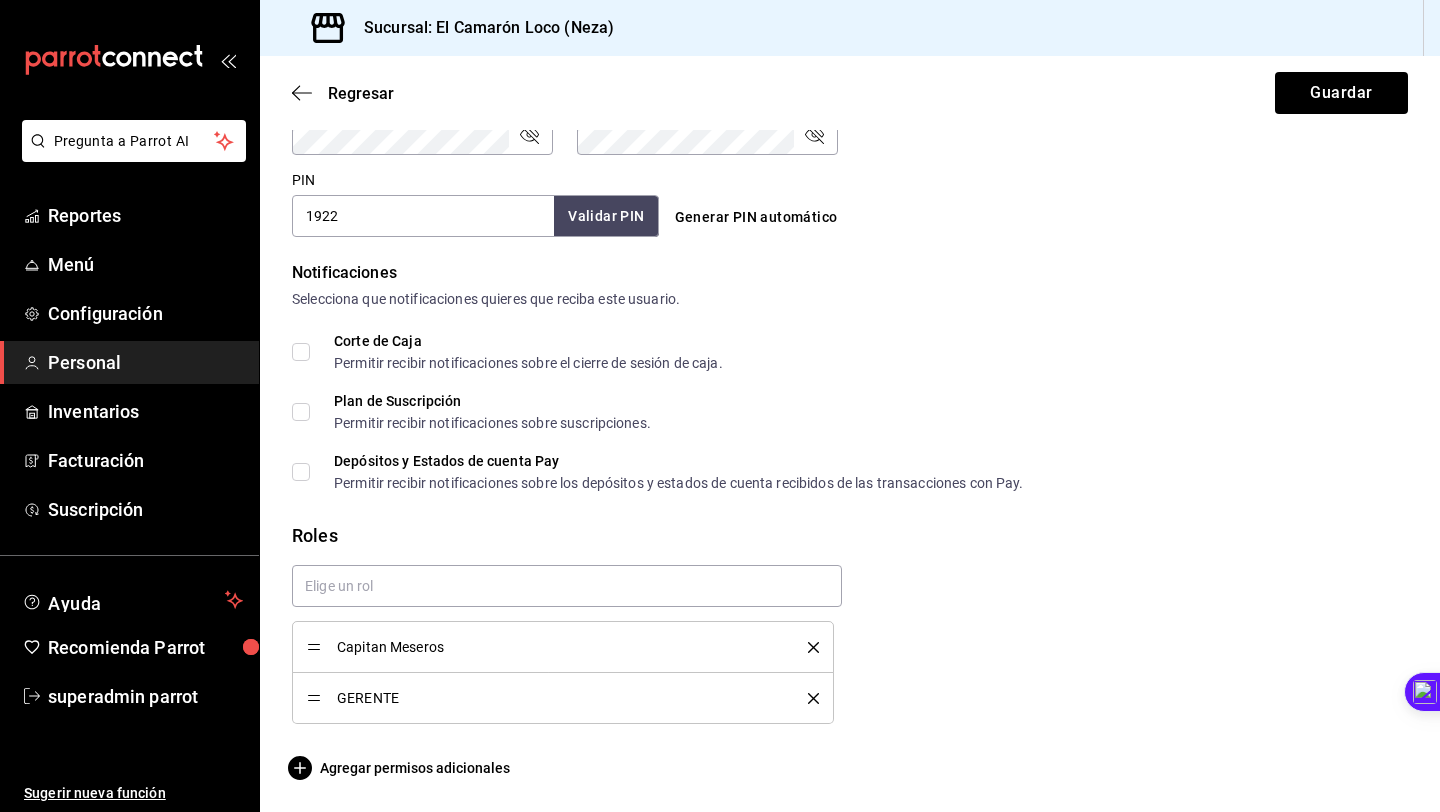 click on "1922" at bounding box center [423, 216] 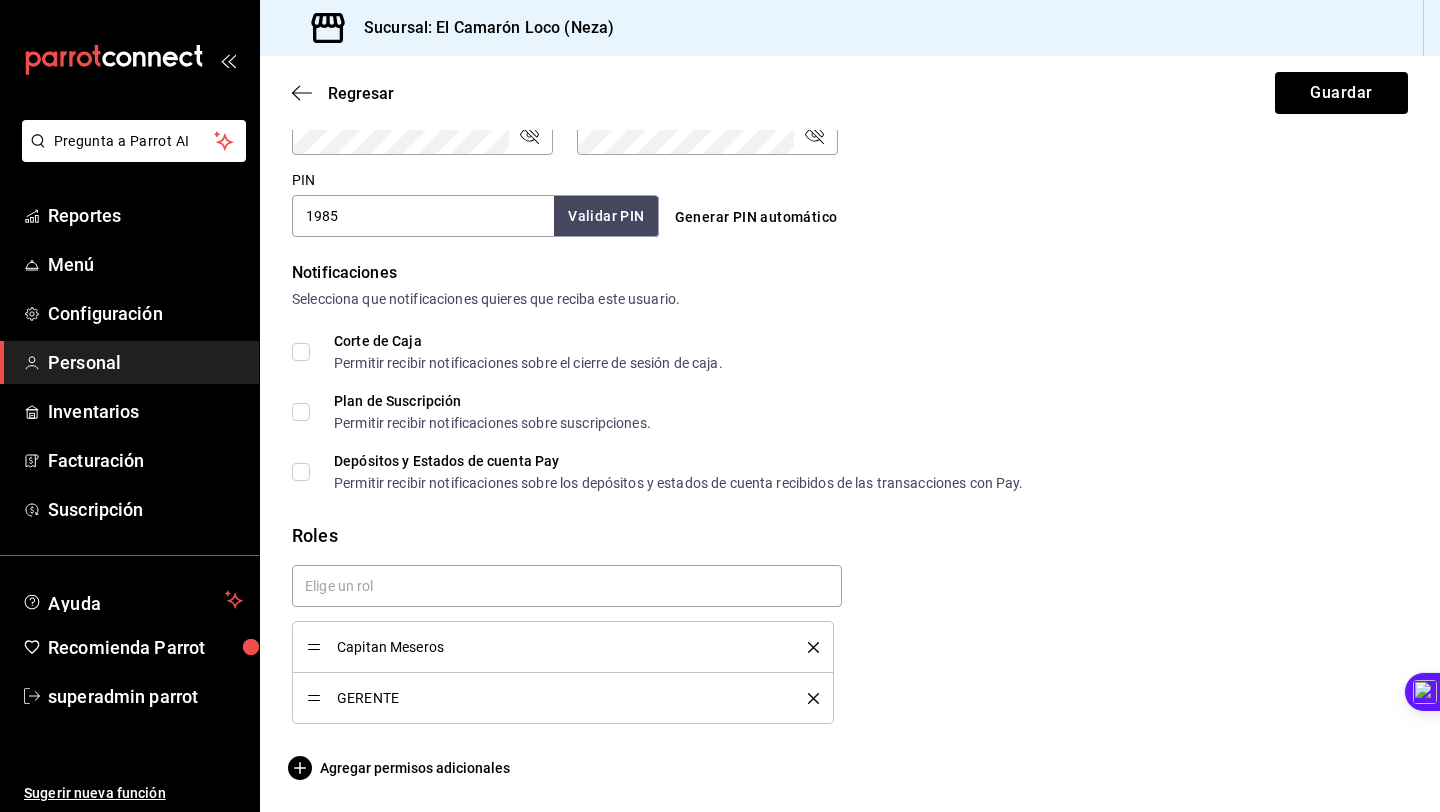 type on "1985" 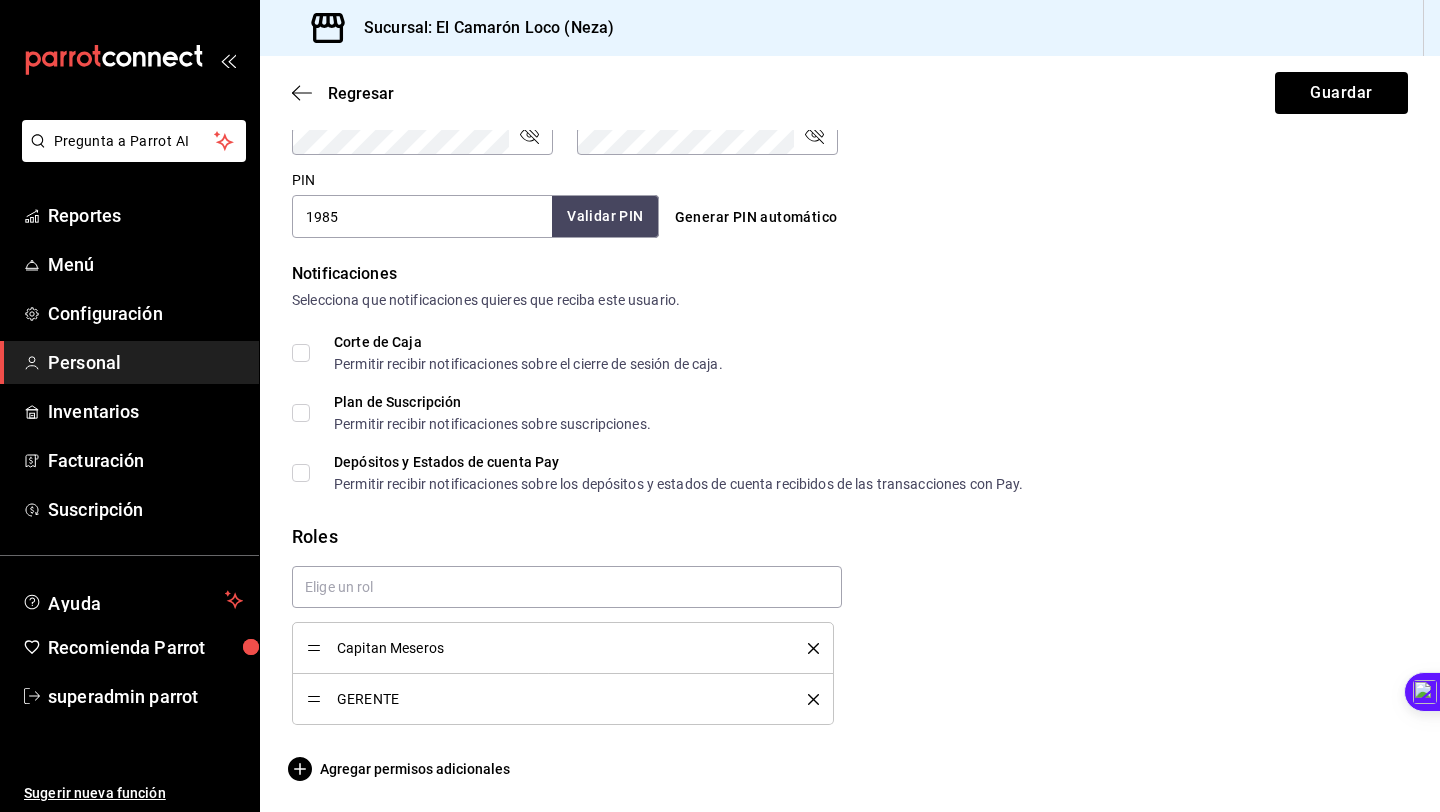 click on "Validar PIN" at bounding box center (605, 216) 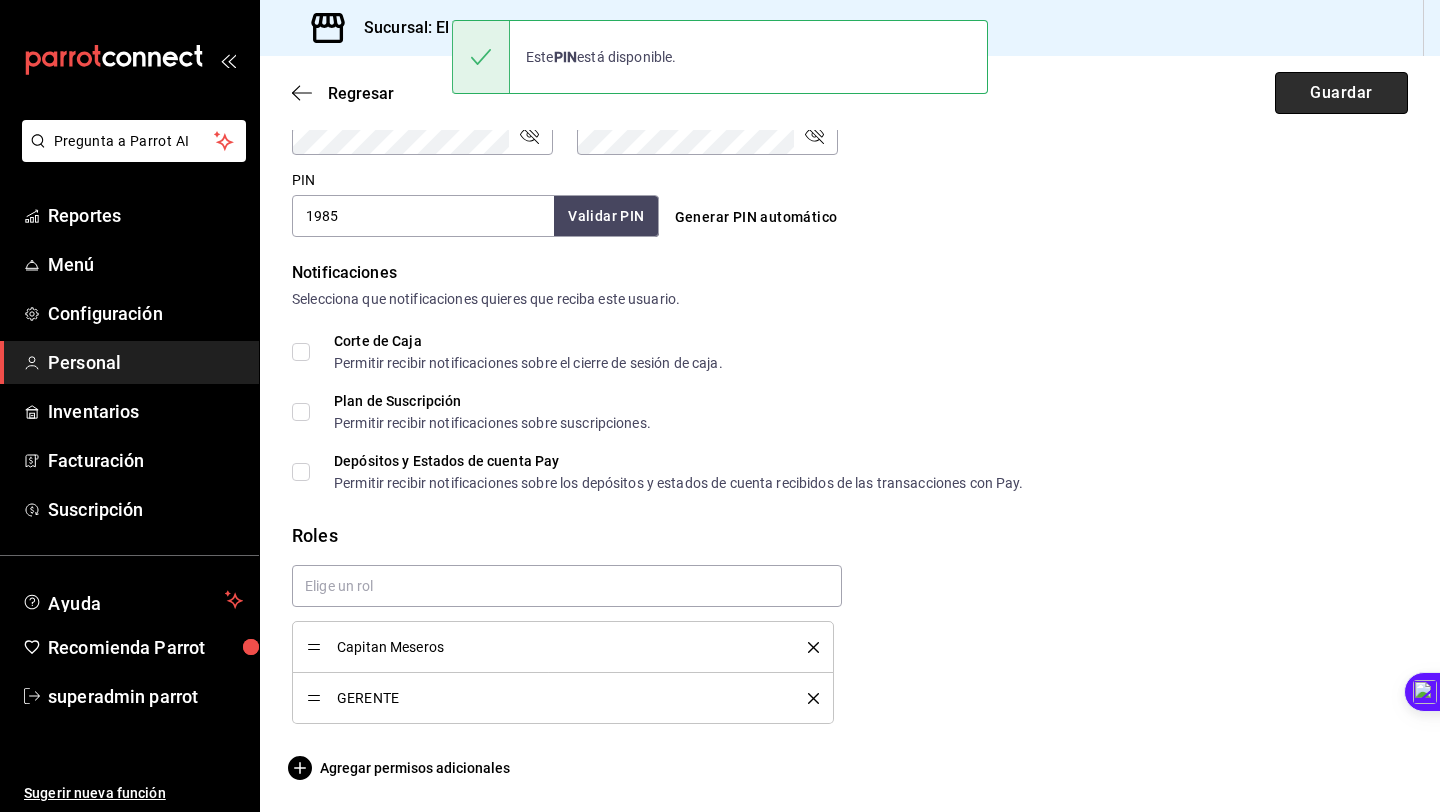 click on "Guardar" at bounding box center [1341, 93] 